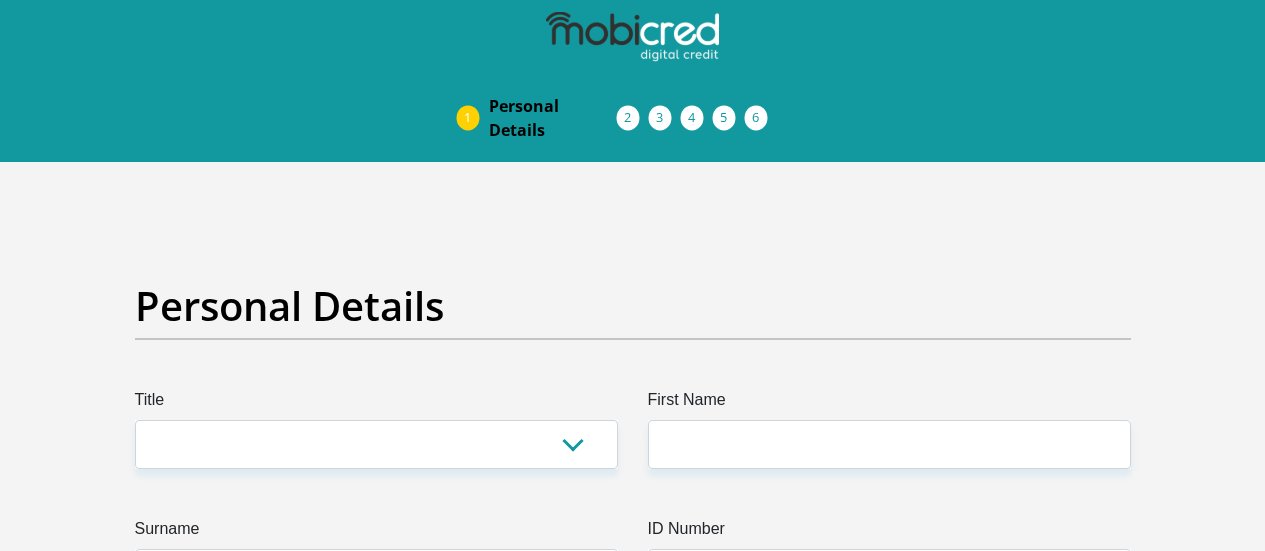 scroll, scrollTop: 0, scrollLeft: 0, axis: both 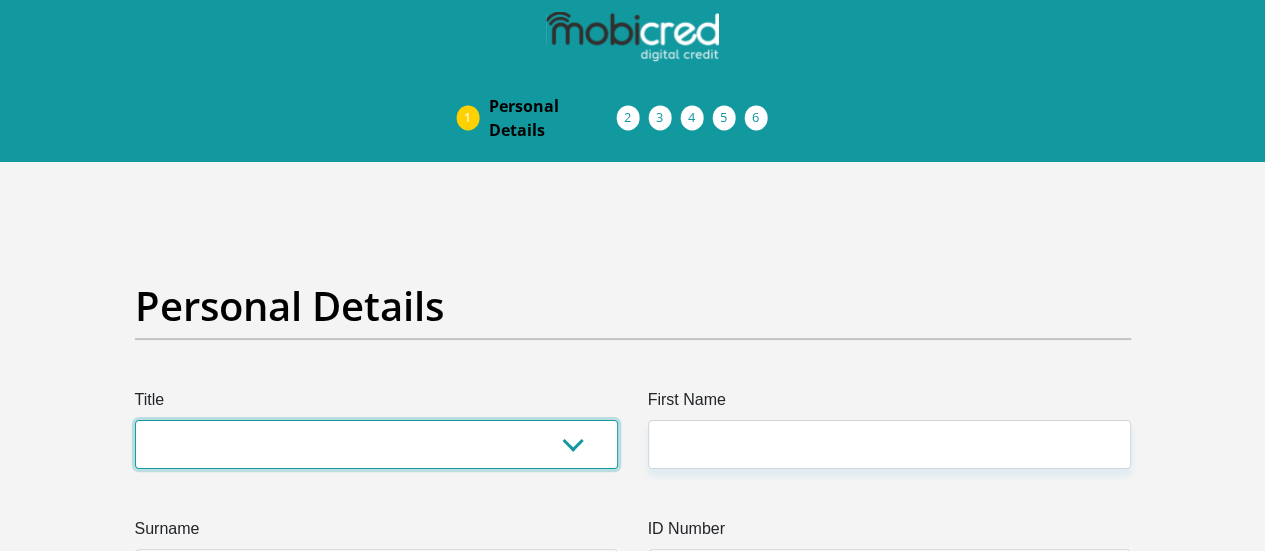 click on "Mr
Ms
Mrs
Dr
Other" at bounding box center [376, 444] 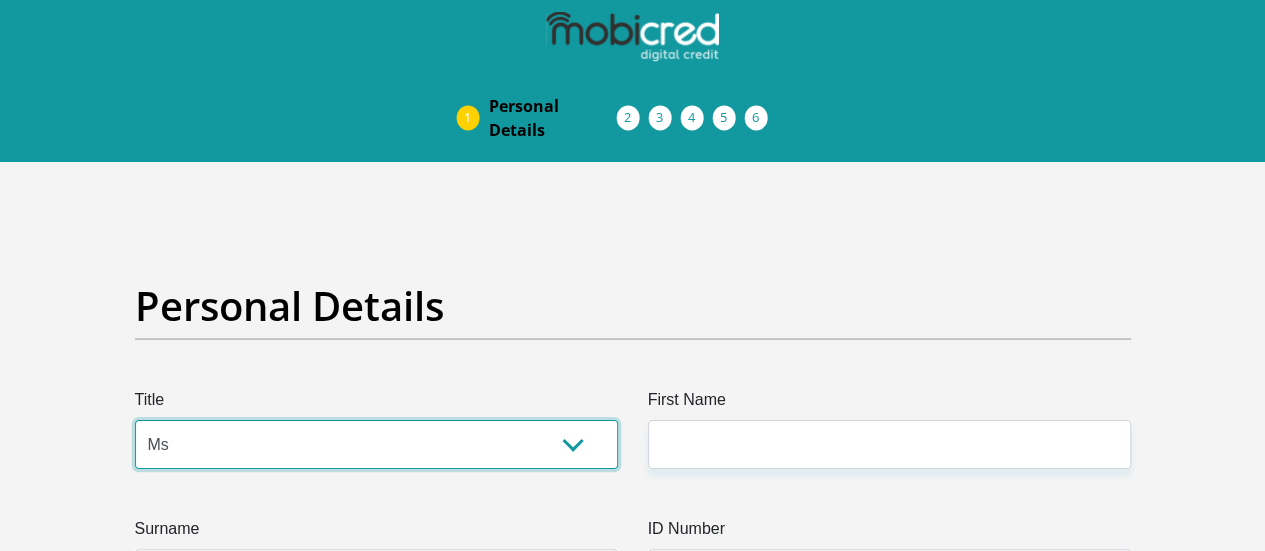 click on "Mr
Ms
Mrs
Dr
Other" at bounding box center (376, 444) 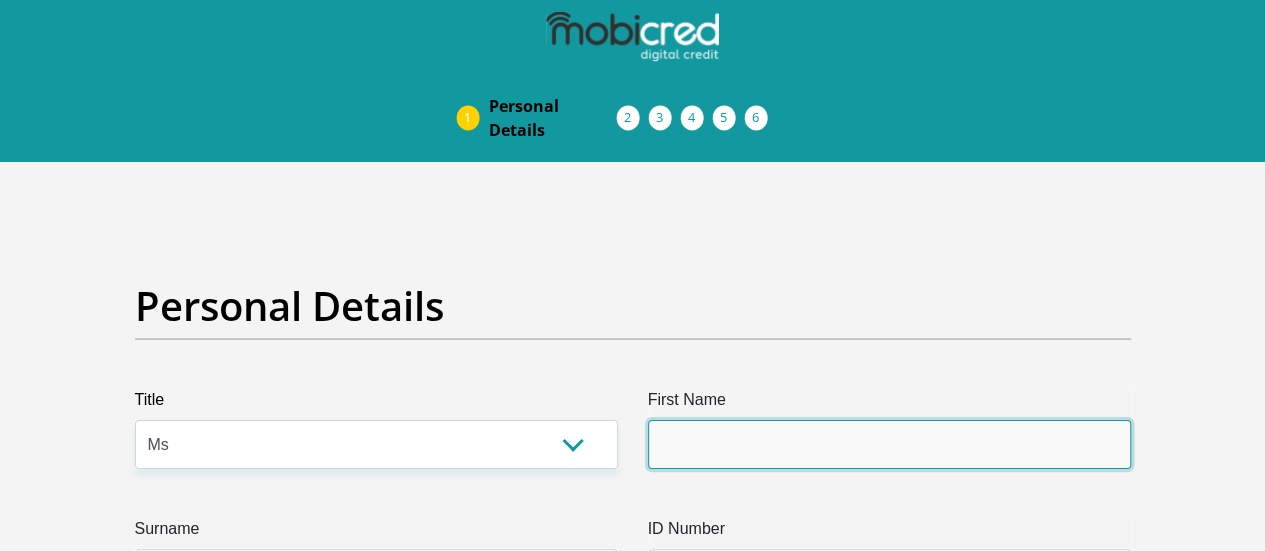 click on "First Name" at bounding box center [889, 444] 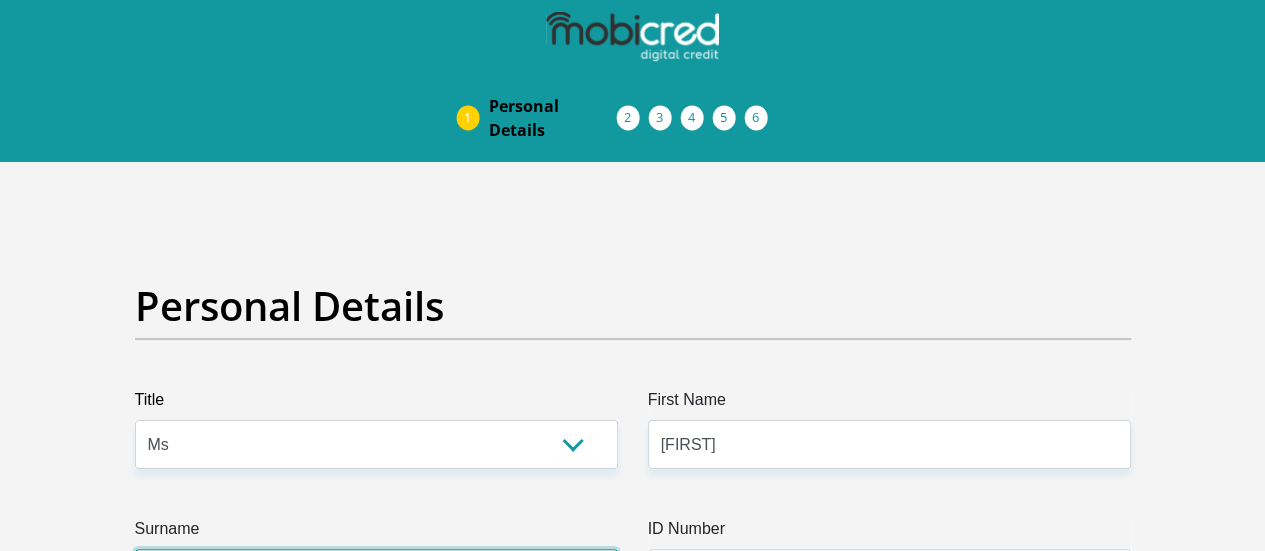 type on "[LAST]" 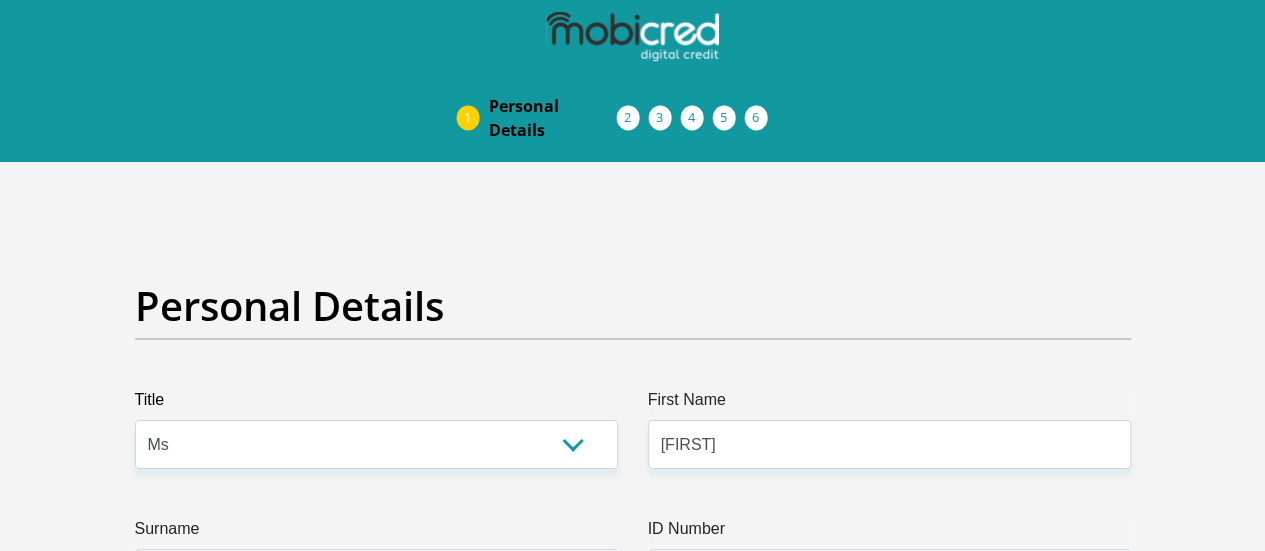 type on "[PHONE]" 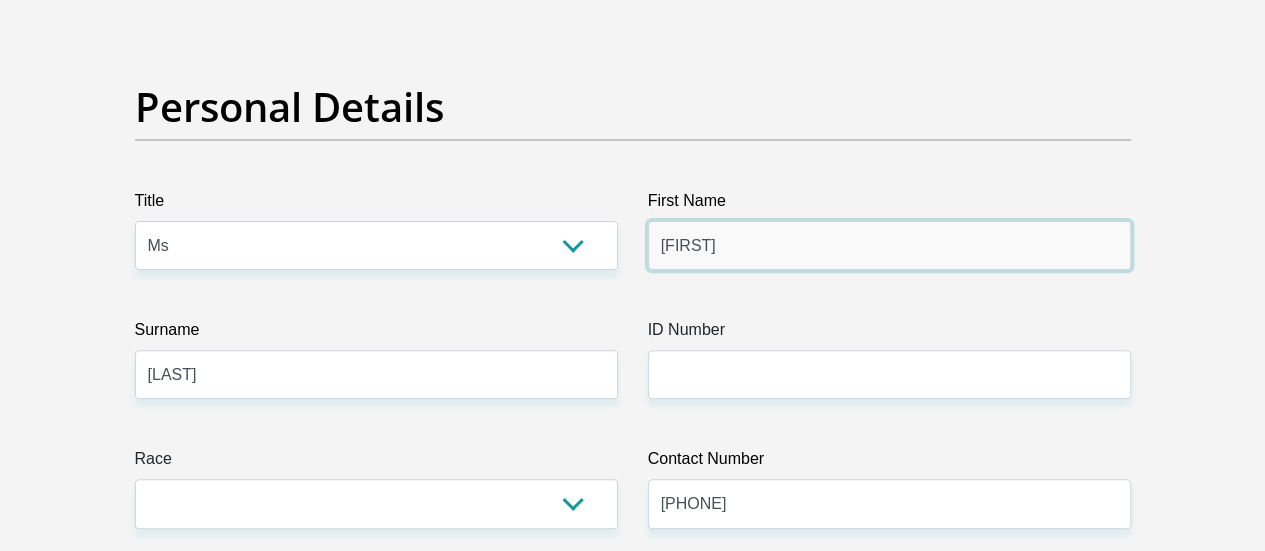scroll, scrollTop: 190, scrollLeft: 0, axis: vertical 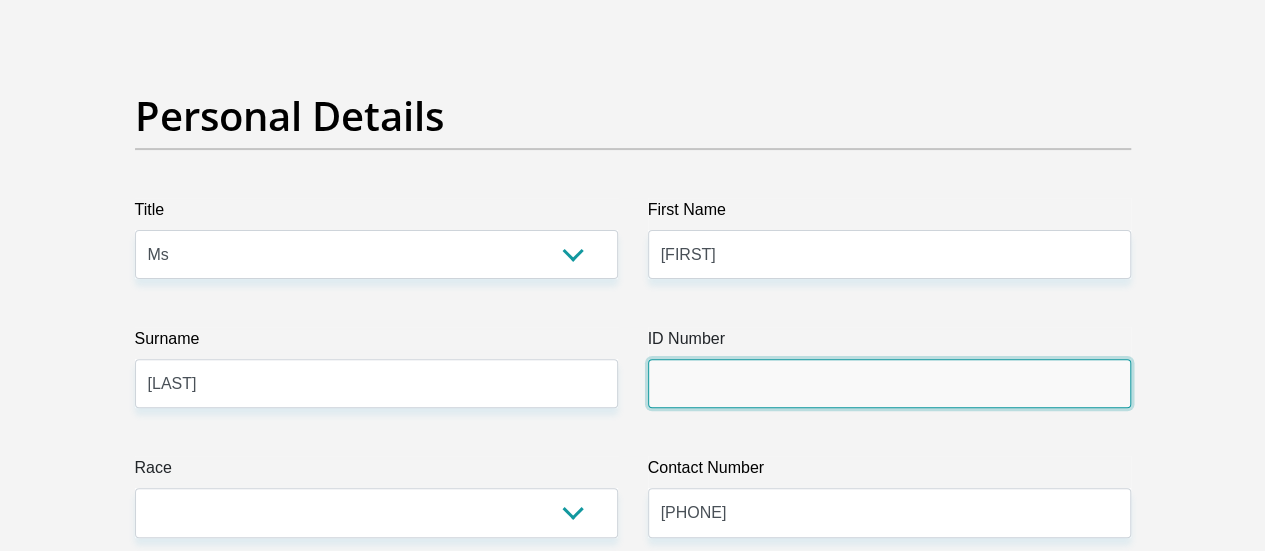 click on "ID Number" at bounding box center (889, 383) 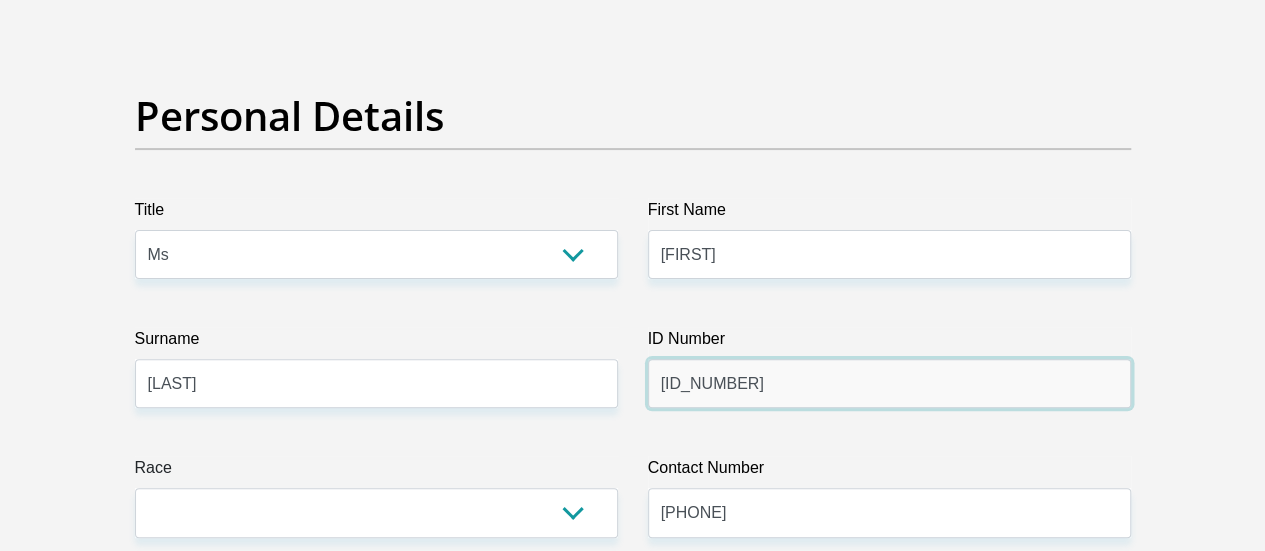 type on "[ID_NUMBER]" 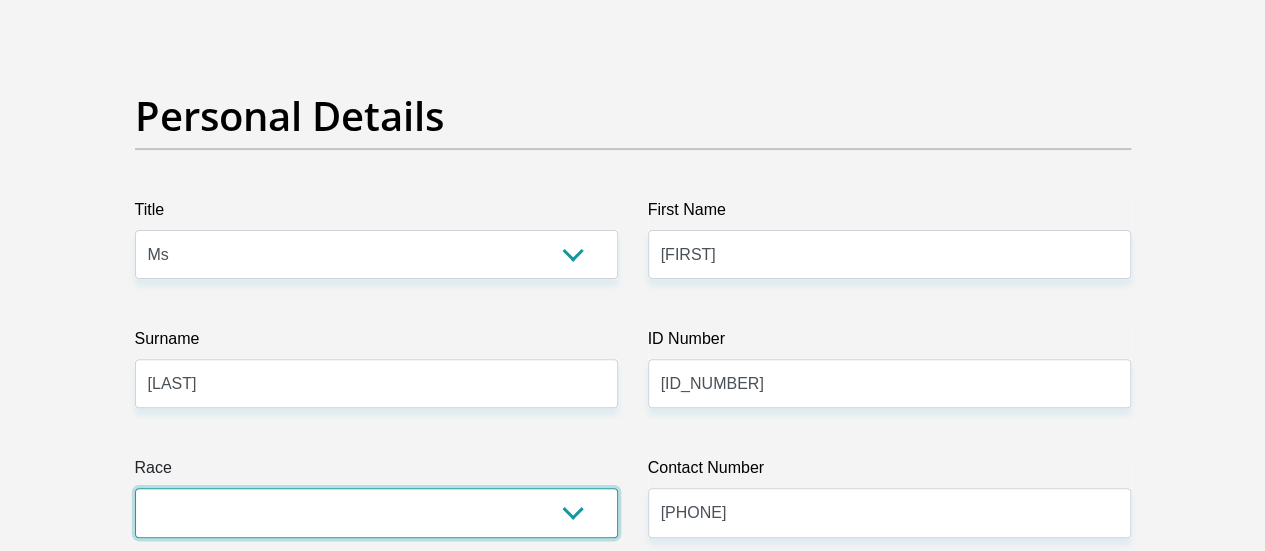 click on "Black
Coloured
Indian
White
Other" at bounding box center (376, 512) 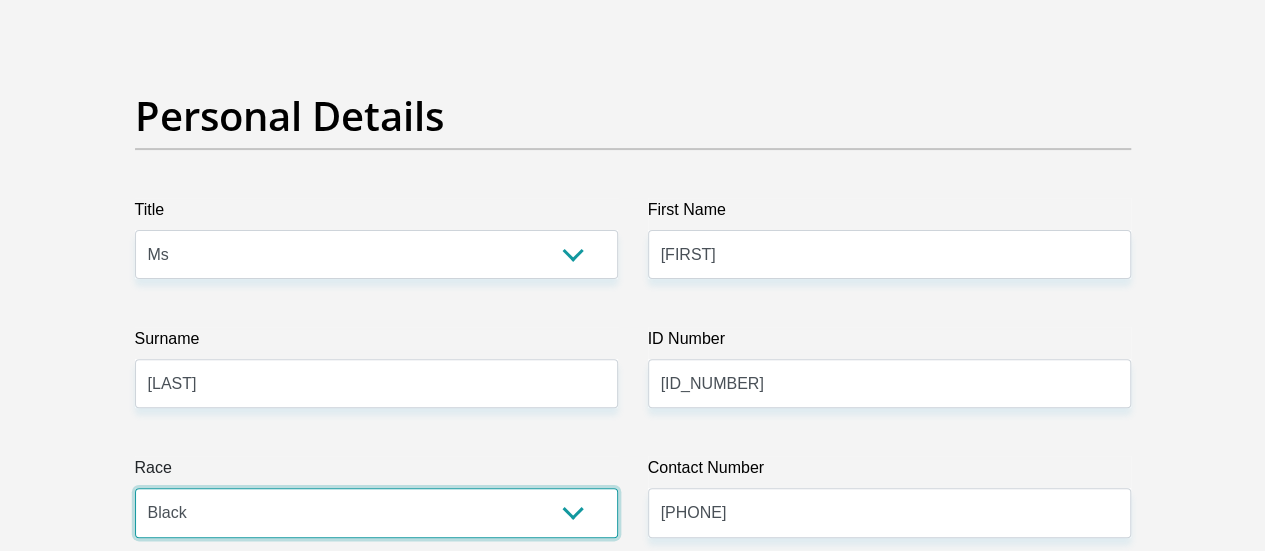 click on "Black
Coloured
Indian
White
Other" at bounding box center (376, 512) 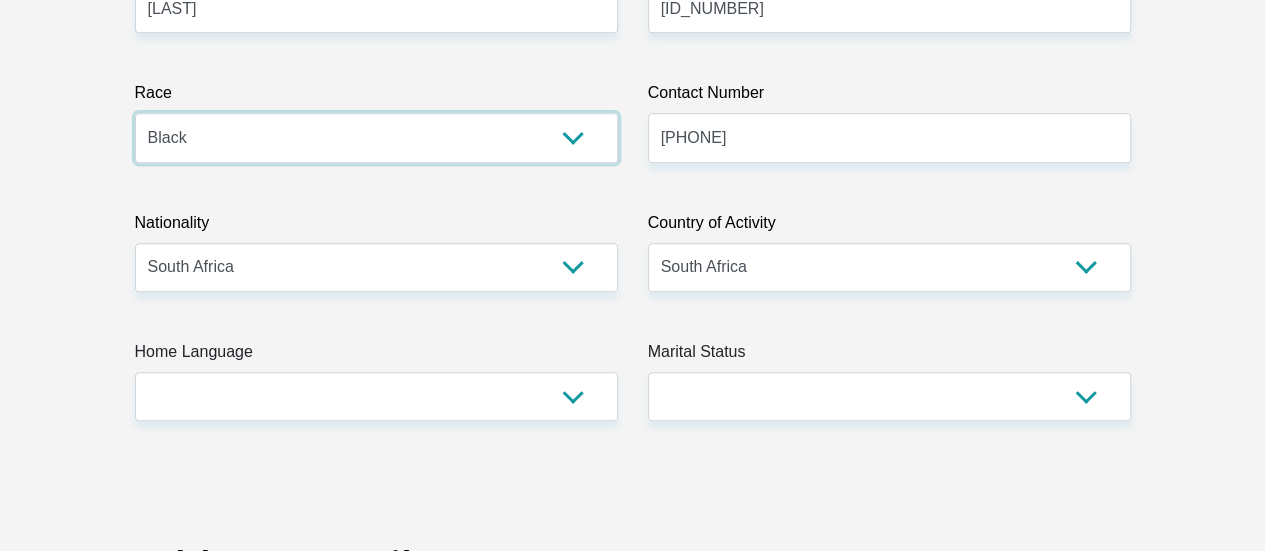 scroll, scrollTop: 630, scrollLeft: 0, axis: vertical 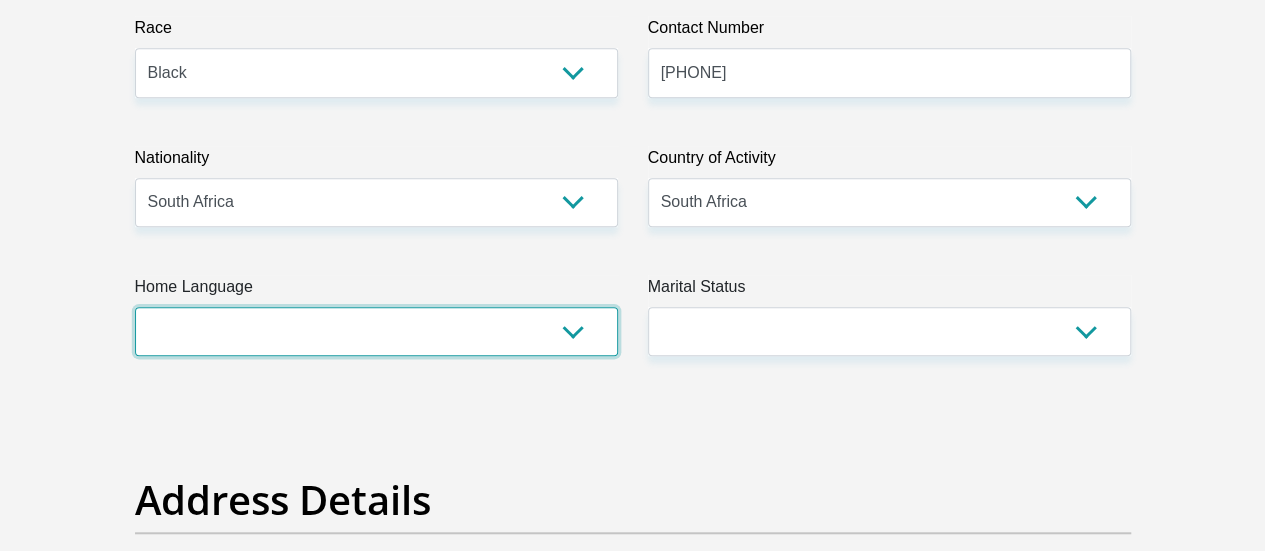 click on "Afrikaans
English
Sepedi
South Ndebele
Southern Sotho
Swati
Tsonga
Tswana
Venda
Xhosa
Zulu
Other" at bounding box center [376, 331] 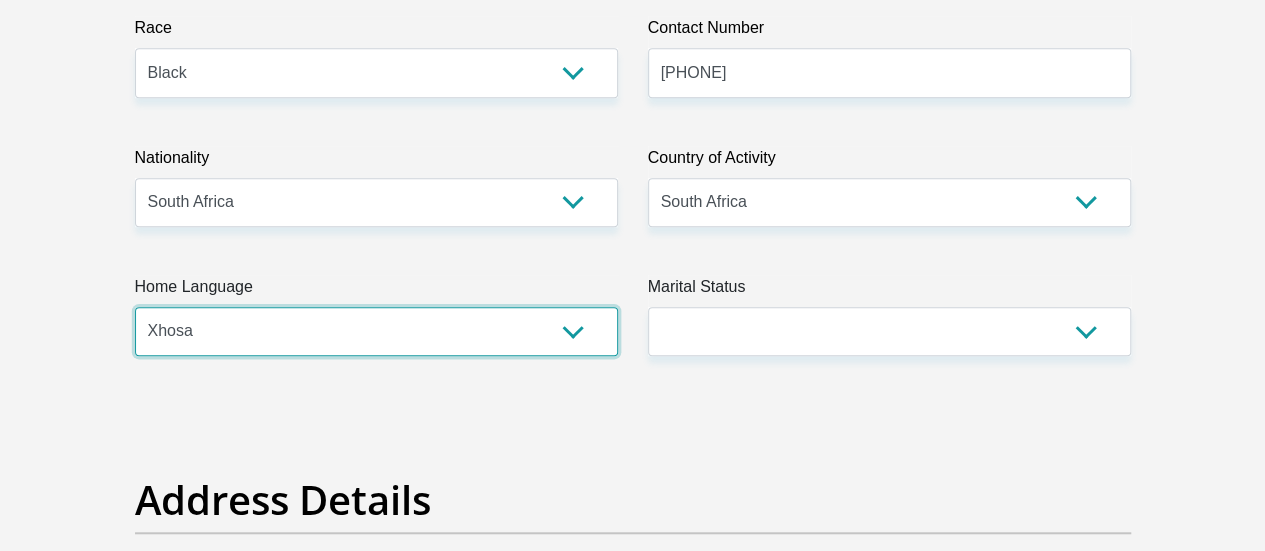 click on "Afrikaans
English
Sepedi
South Ndebele
Southern Sotho
Swati
Tsonga
Tswana
Venda
Xhosa
Zulu
Other" at bounding box center (376, 331) 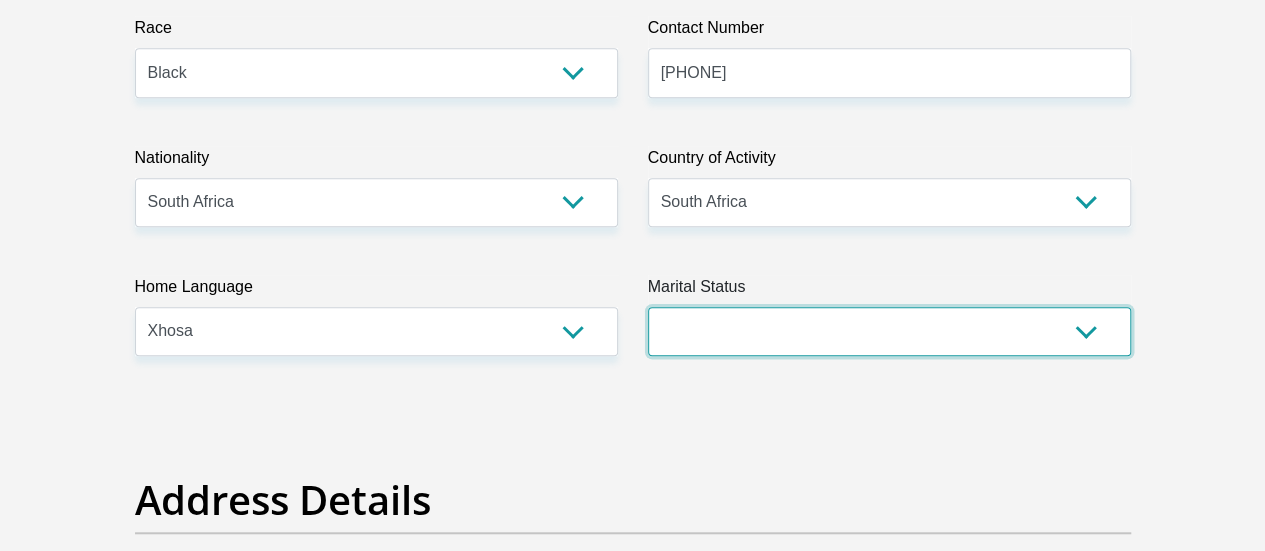 click on "Married ANC
Single
Divorced
Widowed
Married COP or Customary Law" at bounding box center [889, 331] 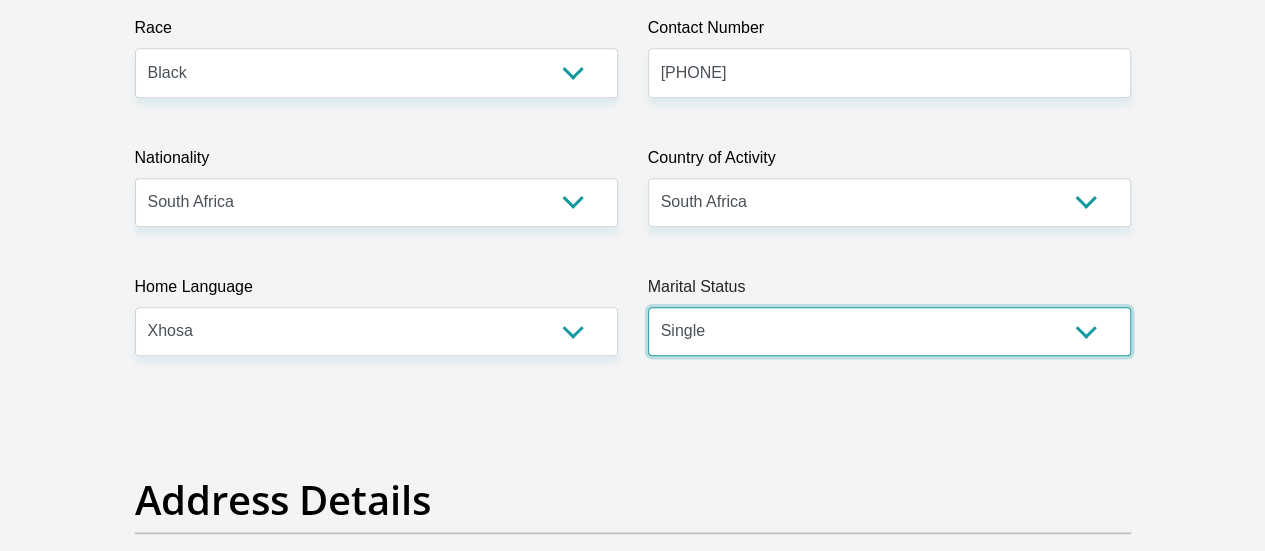 click on "Married ANC
Single
Divorced
Widowed
Married COP or Customary Law" at bounding box center (889, 331) 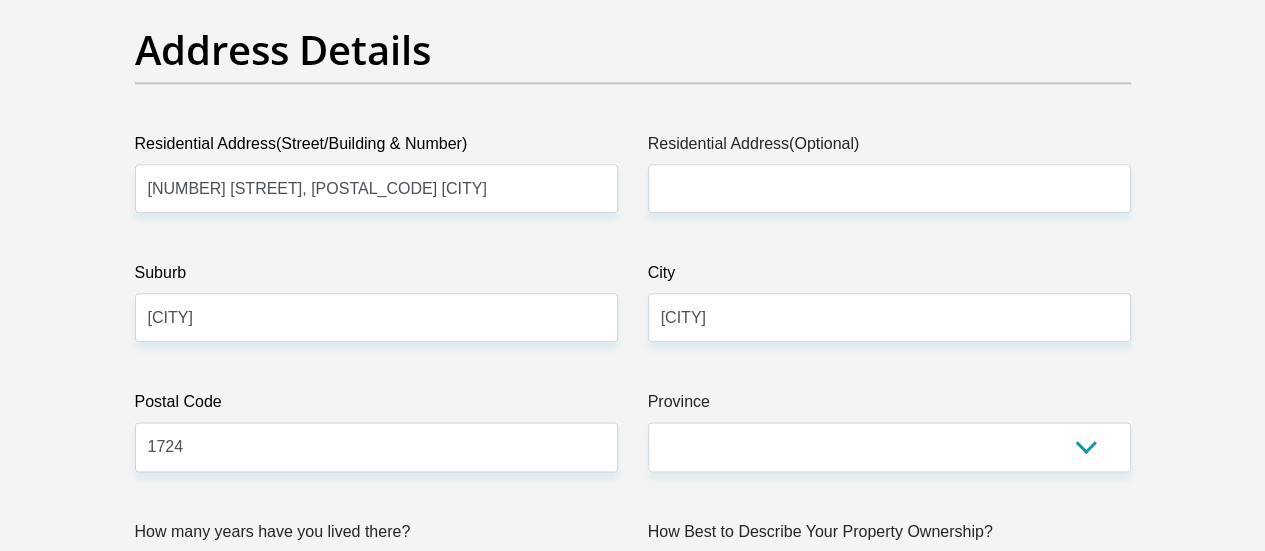 scroll, scrollTop: 1088, scrollLeft: 0, axis: vertical 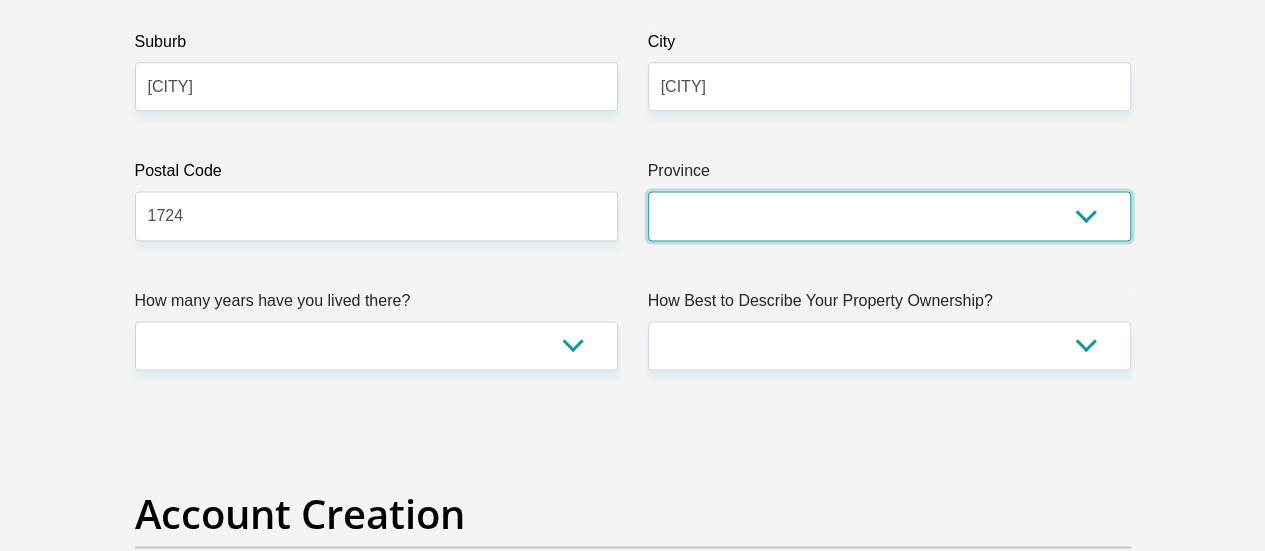 click on "Eastern Cape
Free State
Gauteng
KwaZulu-Natal
Limpopo
Mpumalanga
Northern Cape
North West
Western Cape" at bounding box center (889, 215) 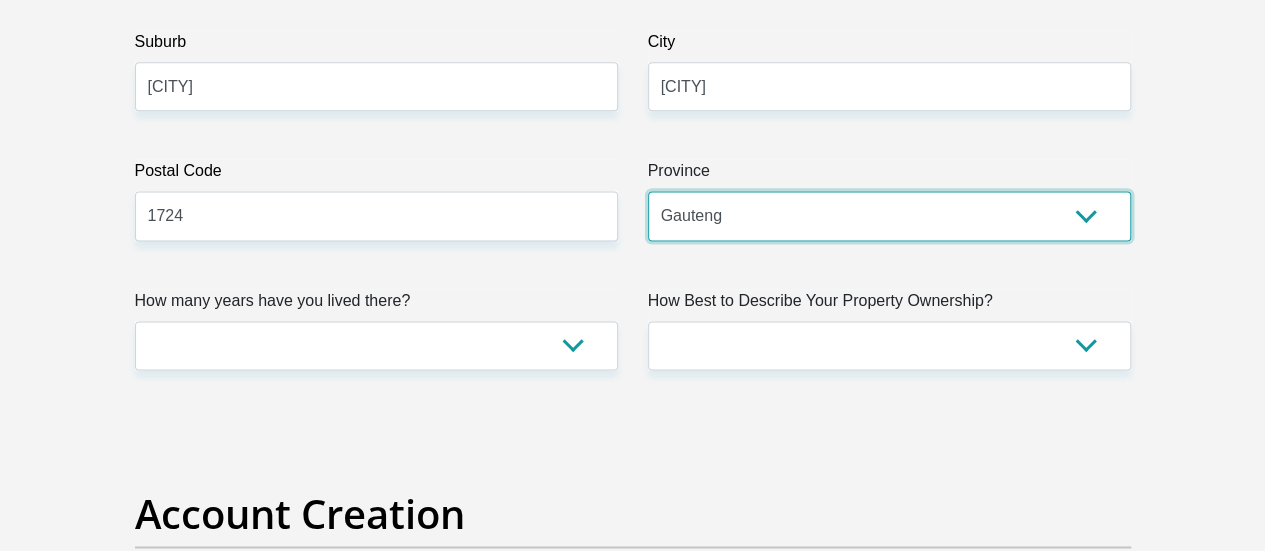click on "Eastern Cape
Free State
Gauteng
KwaZulu-Natal
Limpopo
Mpumalanga
Northern Cape
North West
Western Cape" at bounding box center [889, 215] 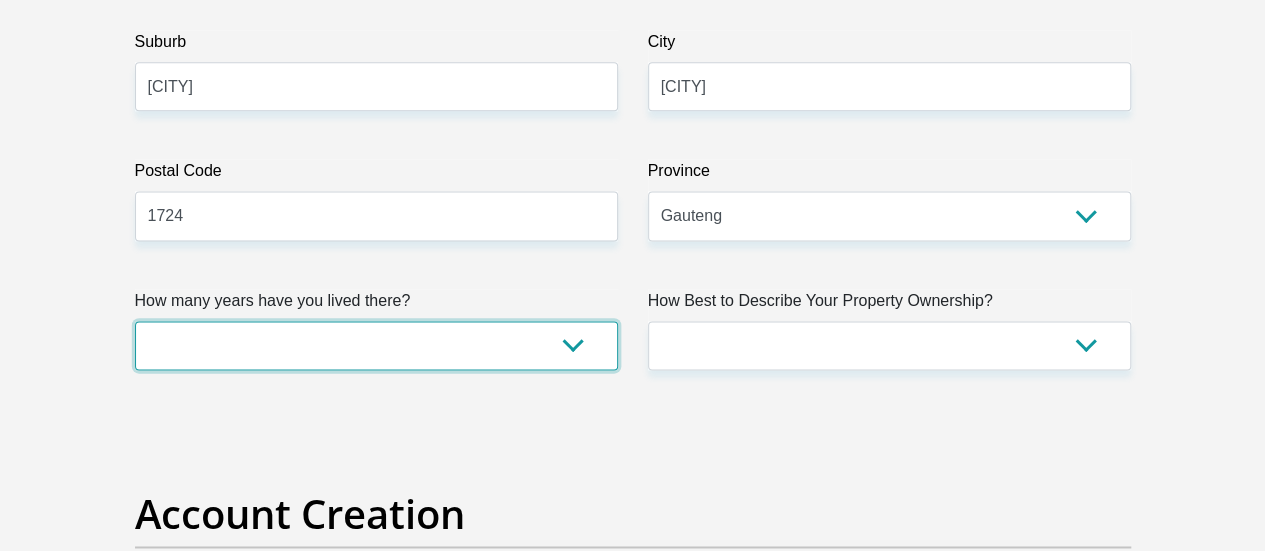 click on "less than 1 year
1-3 years
3-5 years
5+ years" at bounding box center (376, 345) 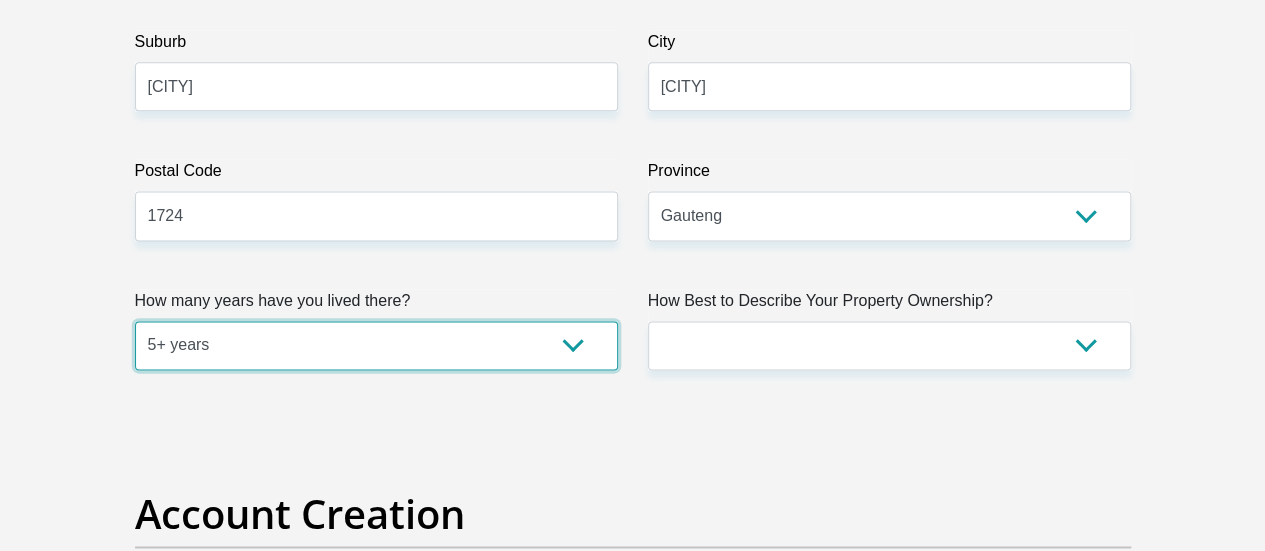 click on "less than 1 year
1-3 years
3-5 years
5+ years" at bounding box center [376, 345] 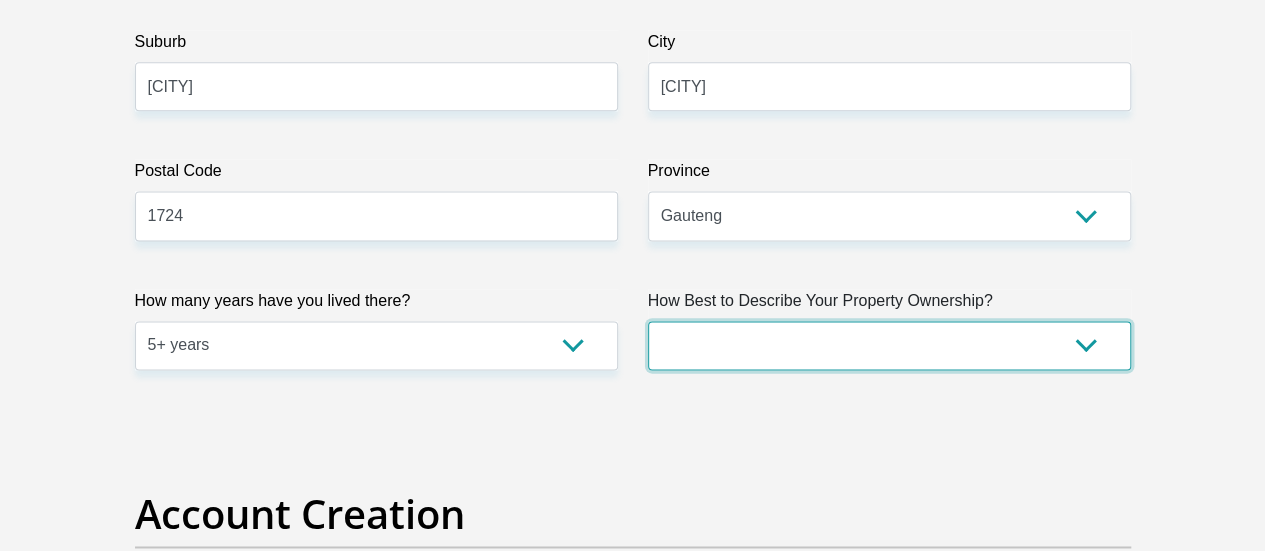 click on "Owned
Rented
Family Owned
Company Dwelling" at bounding box center [889, 345] 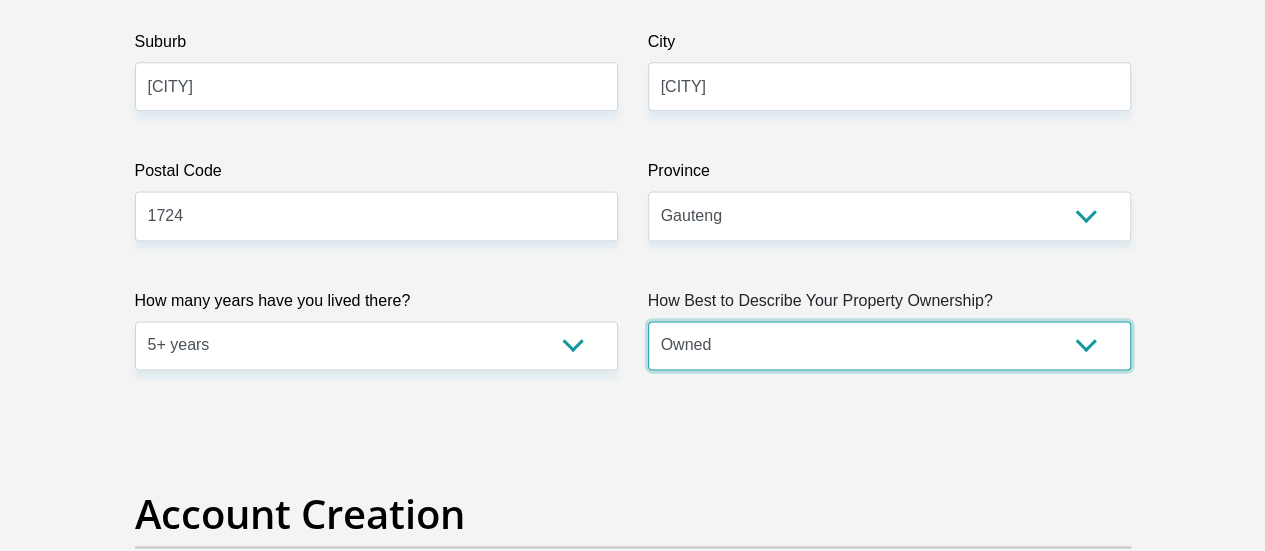 click on "Owned
Rented
Family Owned
Company Dwelling" at bounding box center (889, 345) 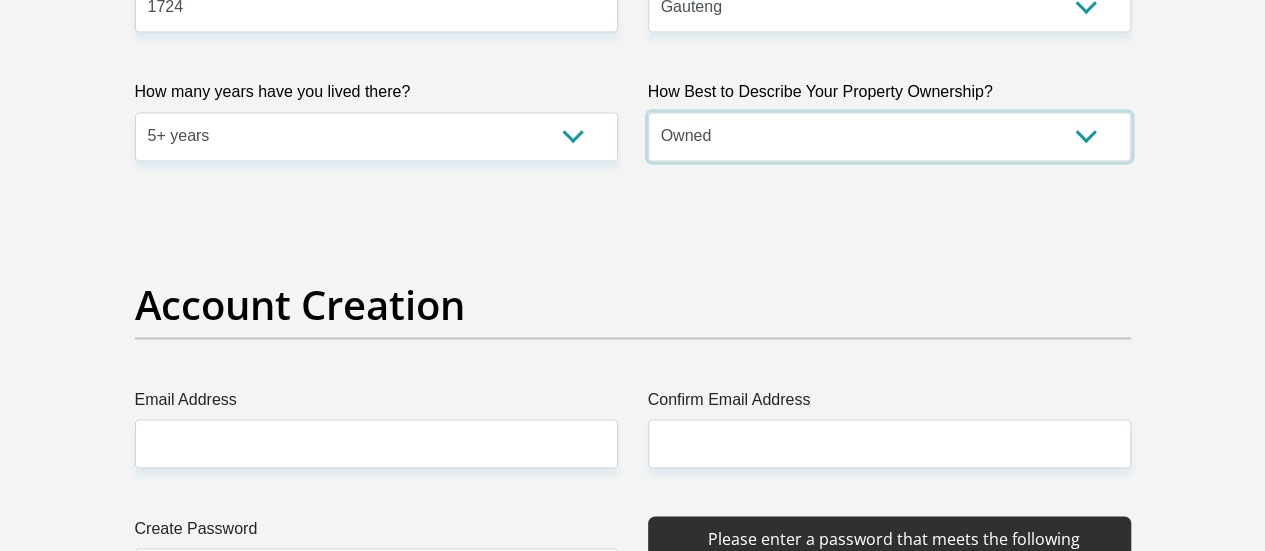 scroll, scrollTop: 1501, scrollLeft: 0, axis: vertical 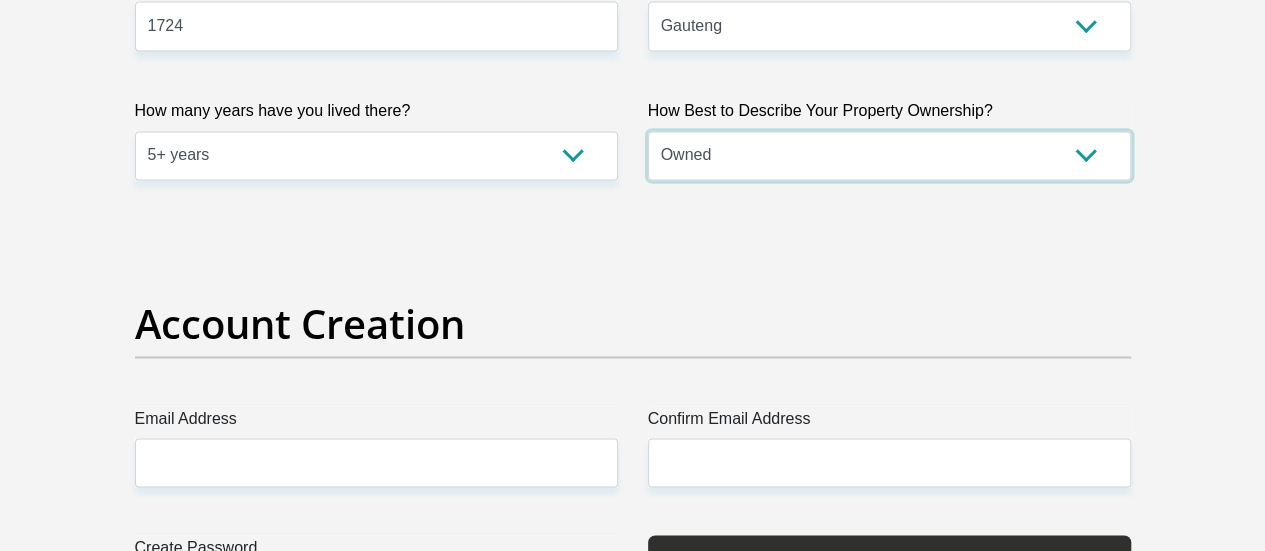 click on "Owned
Rented
Family Owned
Company Dwelling" at bounding box center [889, 155] 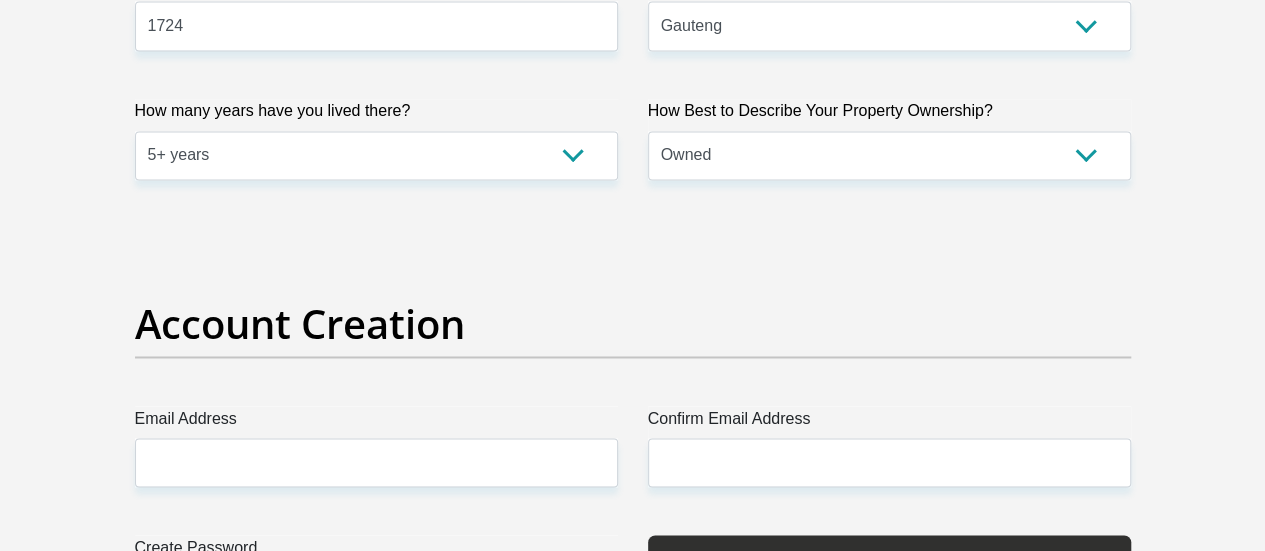 click on "Title
Mr
Ms
Mrs
Dr
Other
First Name
[FIRST]
Surname
[LAST]
ID Number
[ID_NUMBER]
Please input valid ID number
Race
Black
Coloured
Indian
White
Other
Contact Number
[PHONE]
Please input valid contact number" at bounding box center [633, 2146] 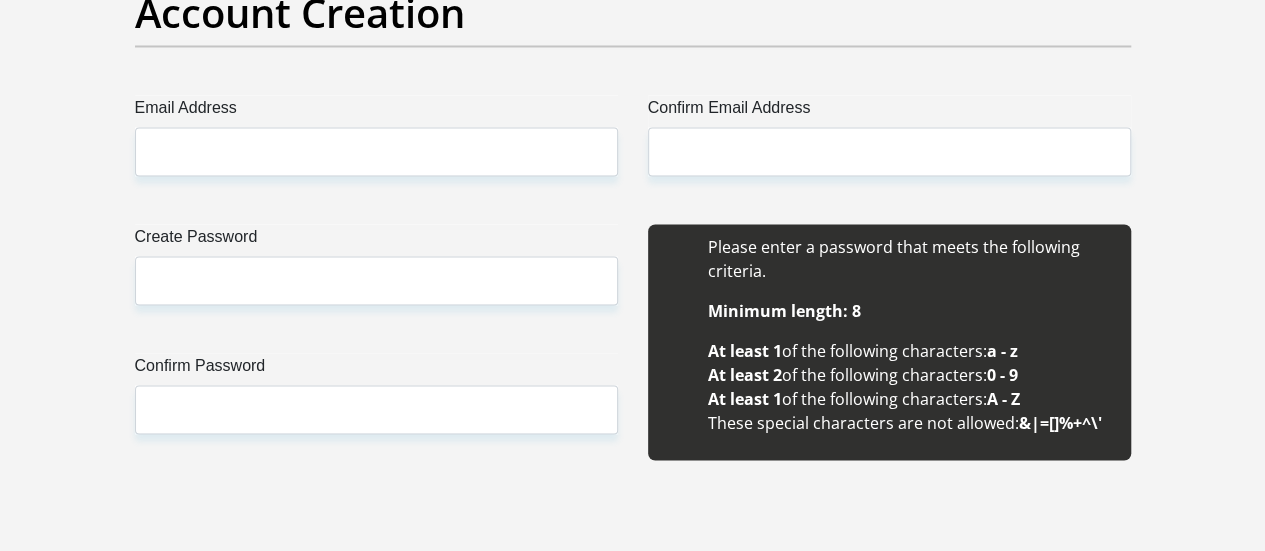 scroll, scrollTop: 1756, scrollLeft: 0, axis: vertical 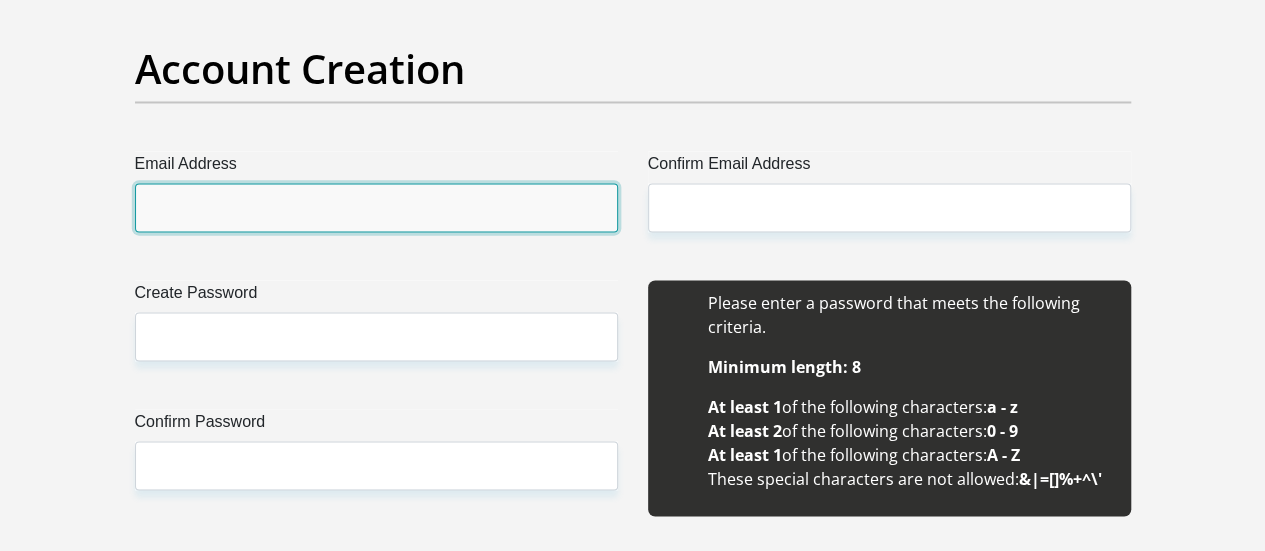 click on "Email Address" at bounding box center [376, 207] 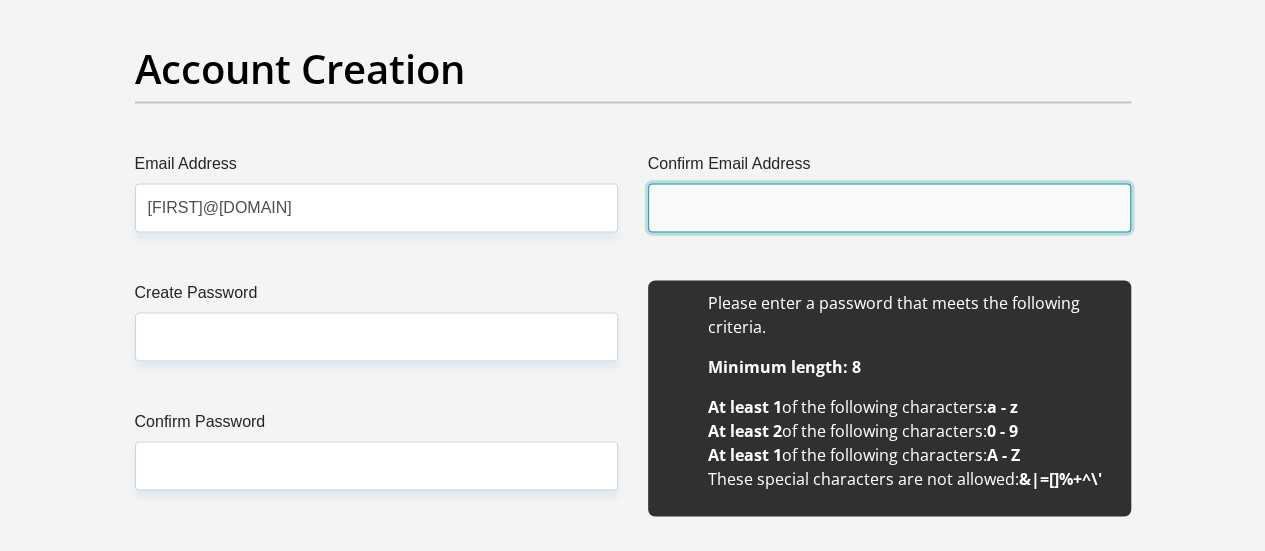 type on "[FIRST]@[DOMAIN]" 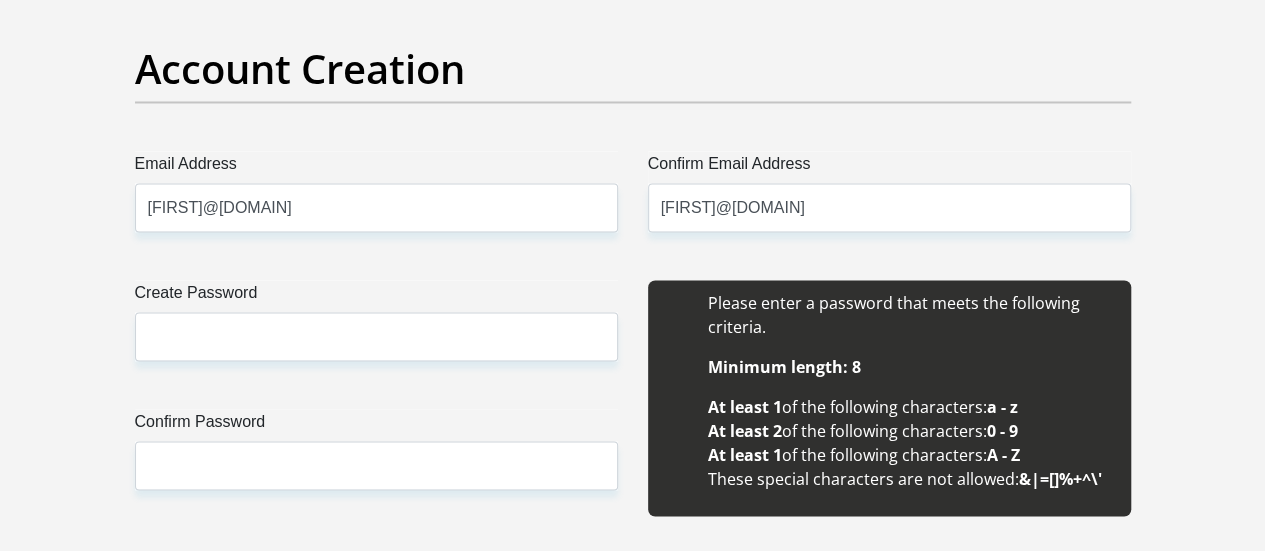 type 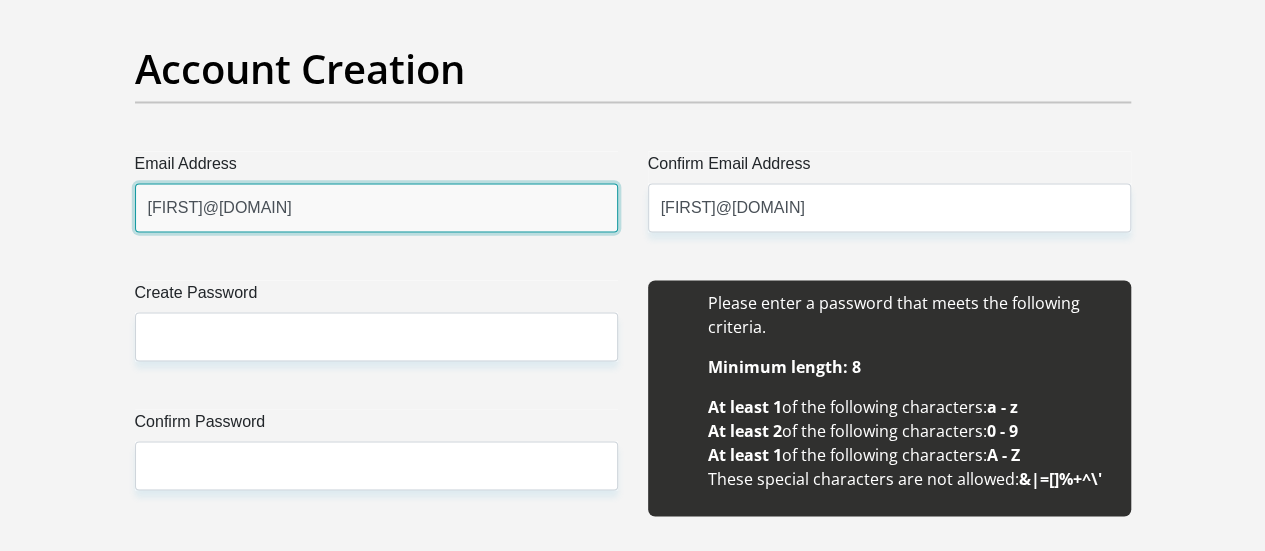 type 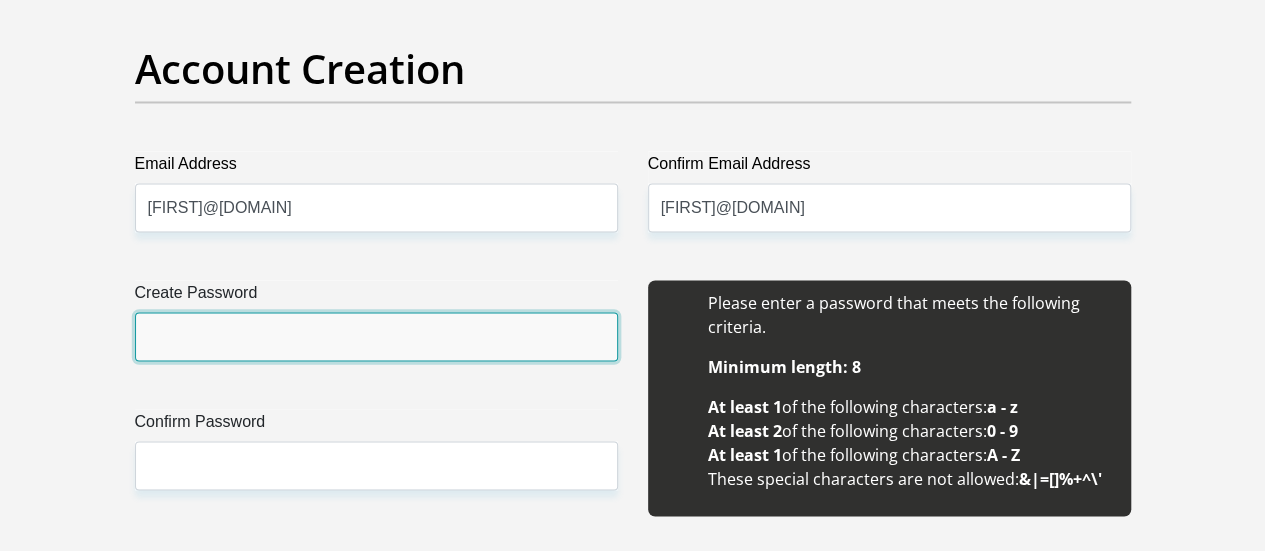 click on "Create Password" at bounding box center [376, 336] 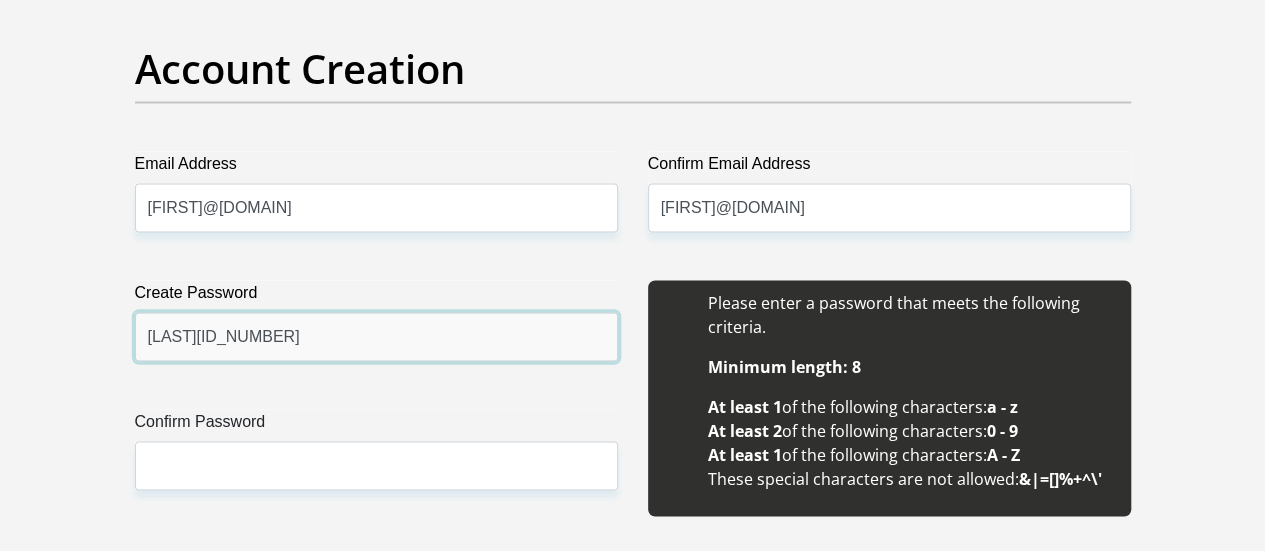 type on "[LAST][ID_NUMBER]" 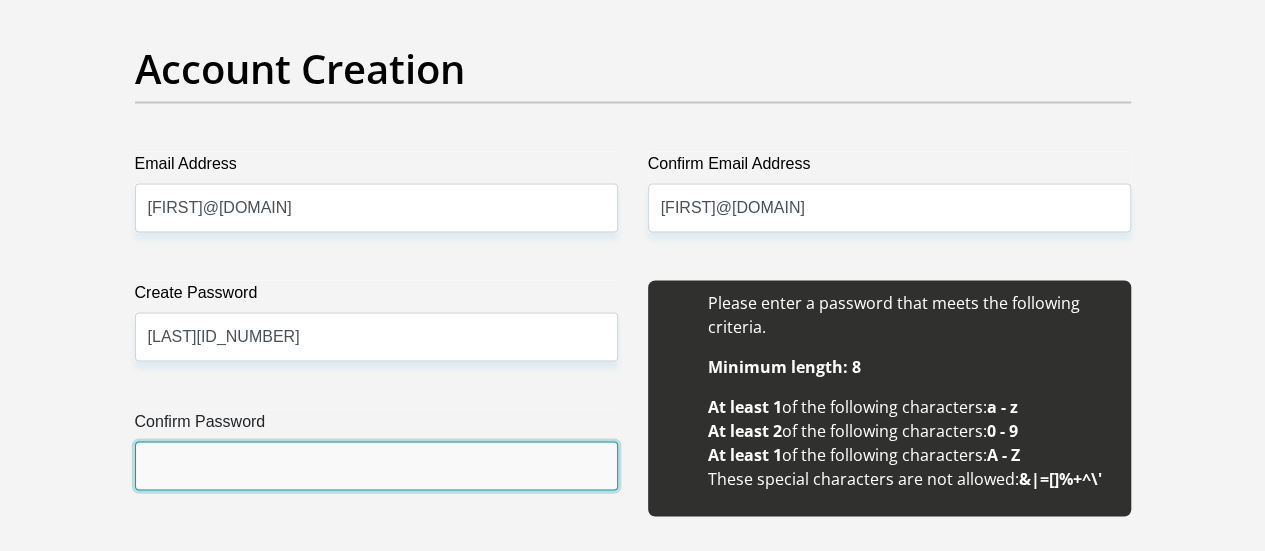 click on "Confirm Password" at bounding box center [376, 465] 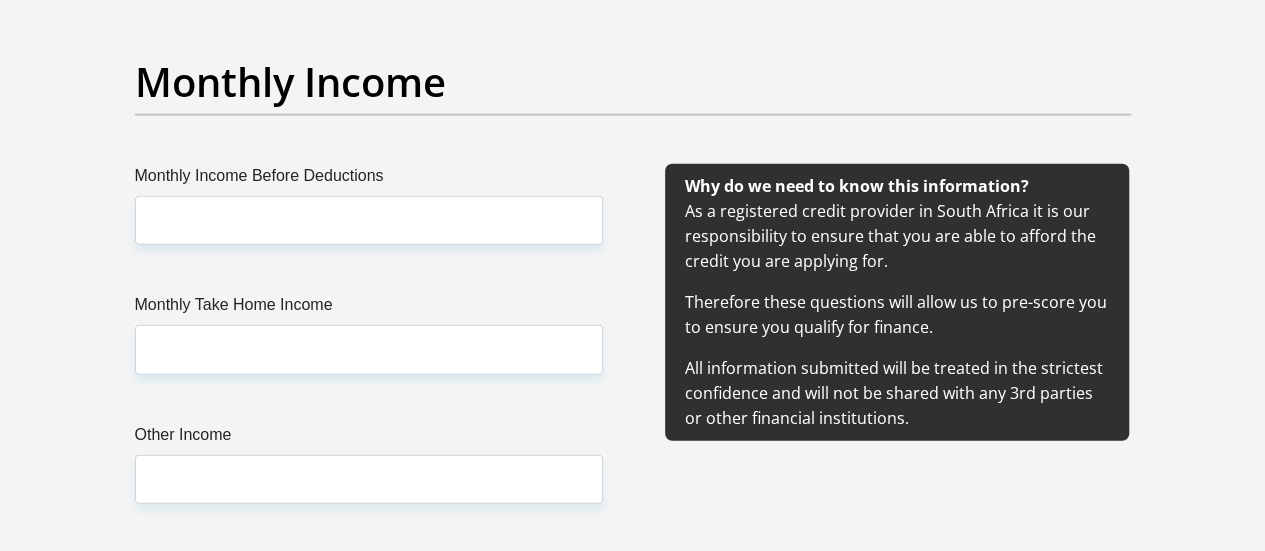 scroll, scrollTop: 2365, scrollLeft: 0, axis: vertical 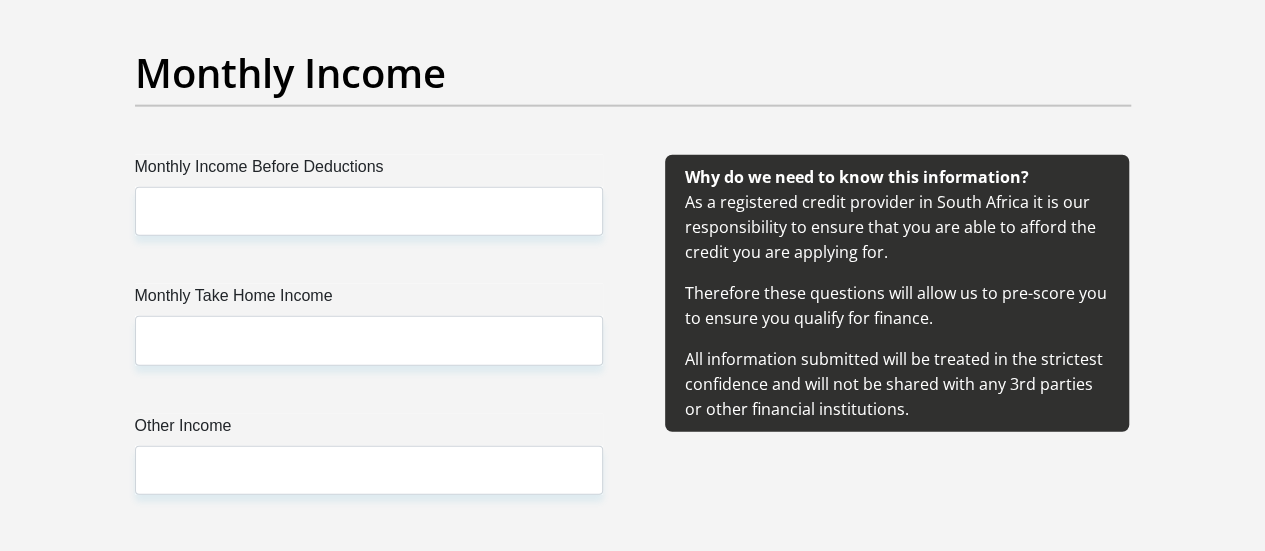 type on "[LAST][ID_NUMBER]" 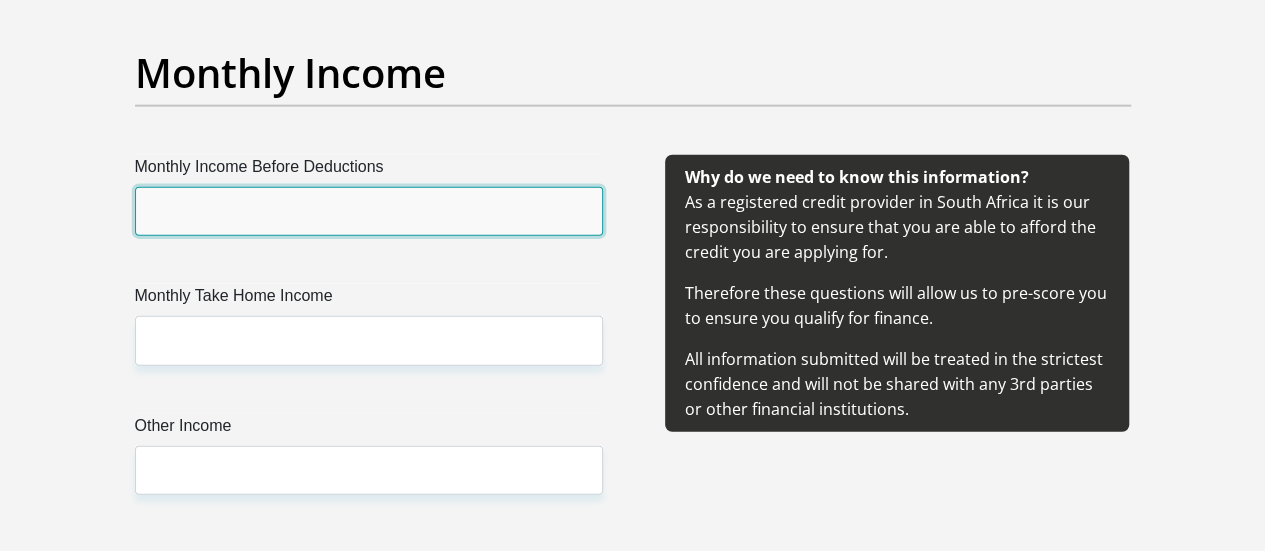 click on "Monthly Income Before Deductions" at bounding box center [369, 211] 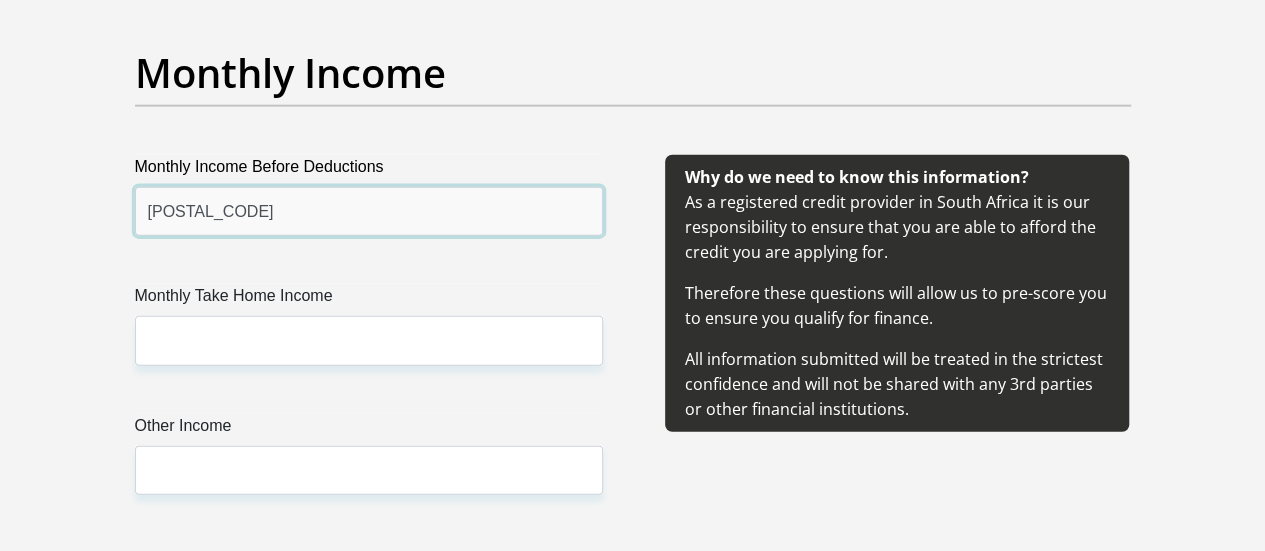 type on "[POSTAL_CODE]" 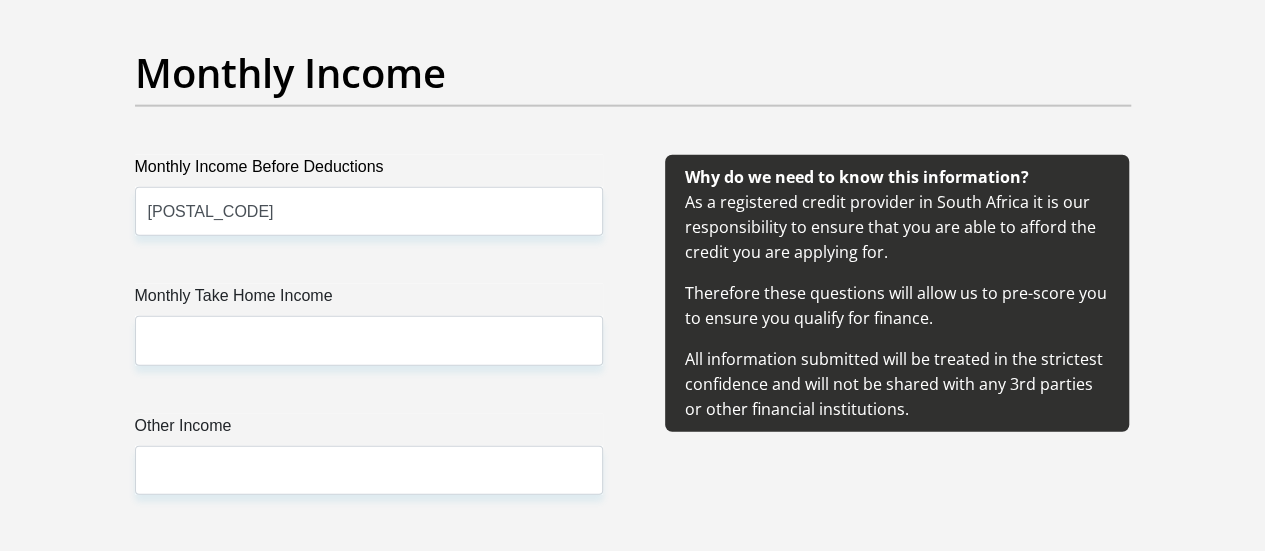 click on "Why do we need to know this information?
As a registered credit provider in South Africa it is our responsibility
to ensure that you are able to afford the credit you are applying for.
Therefore these questions will allow us to pre-score you to ensure you qualify for finance.
All information submitted will be treated in the strictest confidence
and will not be shared with any 3rd parties or other financial institutions." at bounding box center (897, 349) 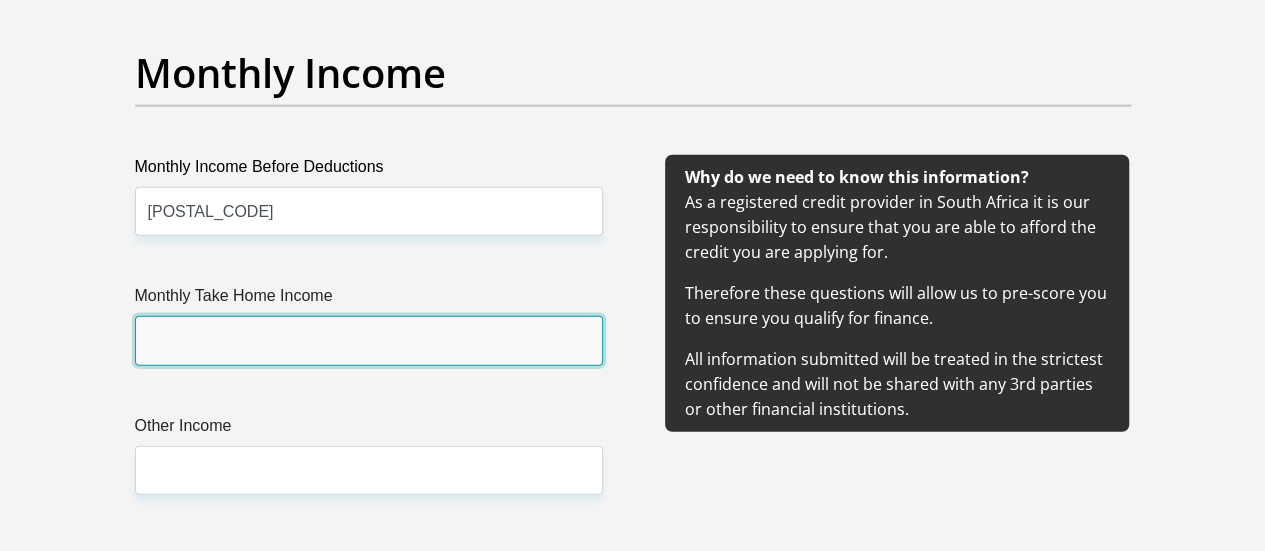 click on "Monthly Take Home Income" at bounding box center [369, 340] 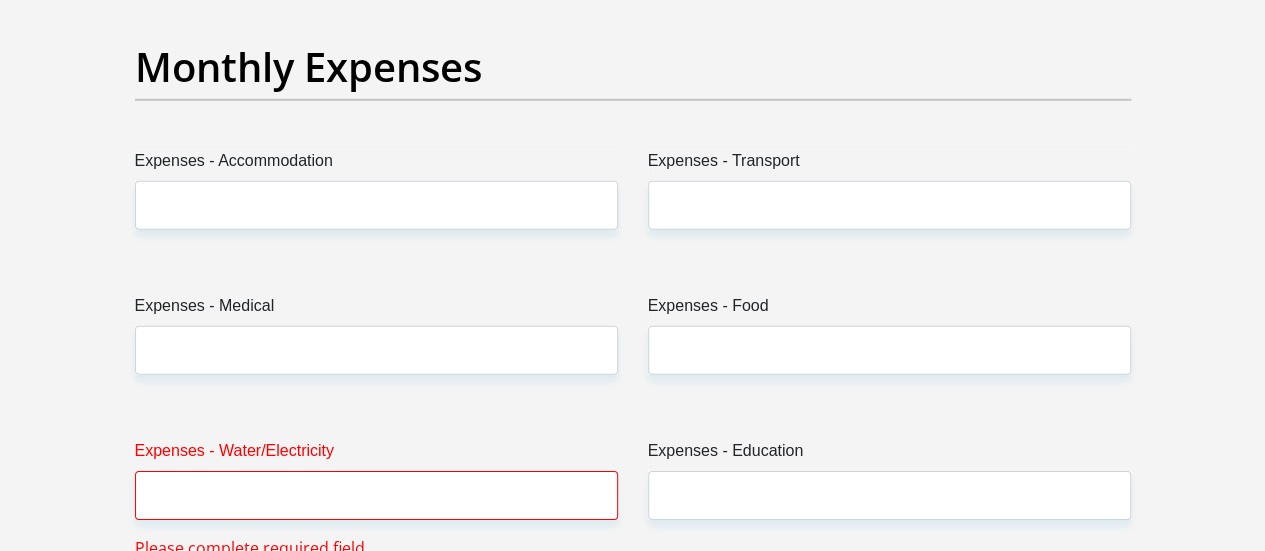 scroll, scrollTop: 2956, scrollLeft: 0, axis: vertical 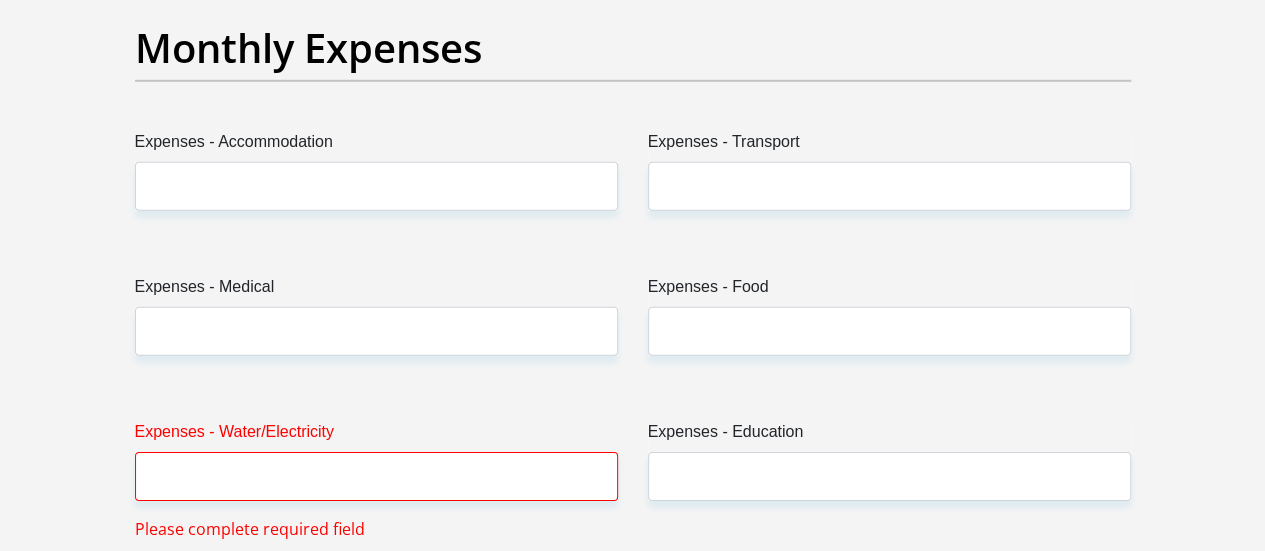 type on "[POSTAL_CODE]" 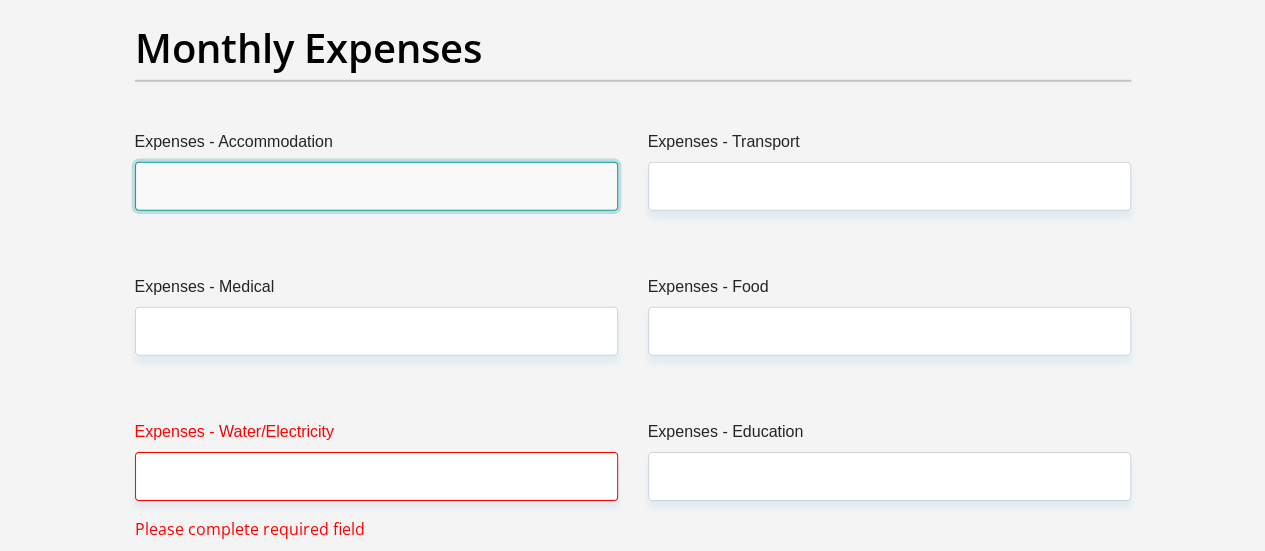 click on "Expenses - Accommodation" at bounding box center (376, 186) 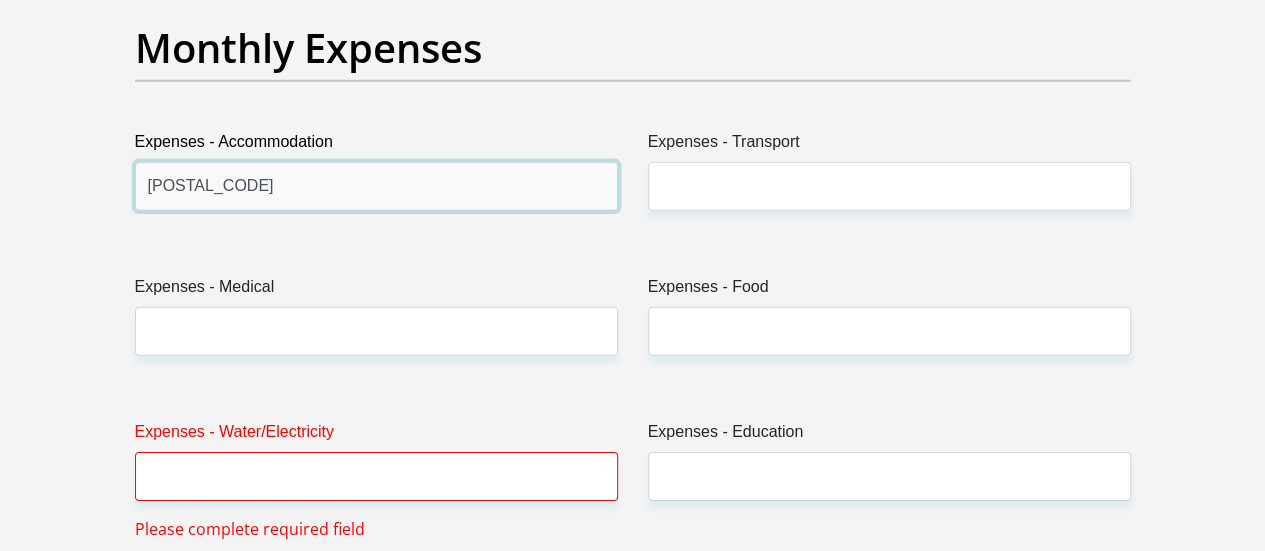 type on "[POSTAL_CODE]" 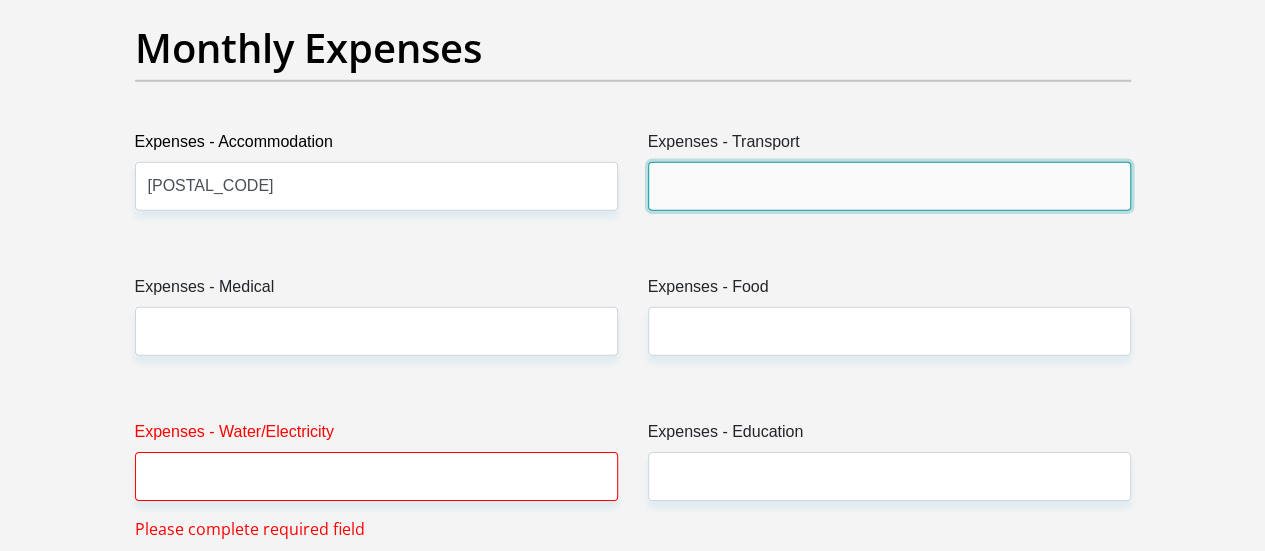 click on "Expenses - Transport" at bounding box center [889, 186] 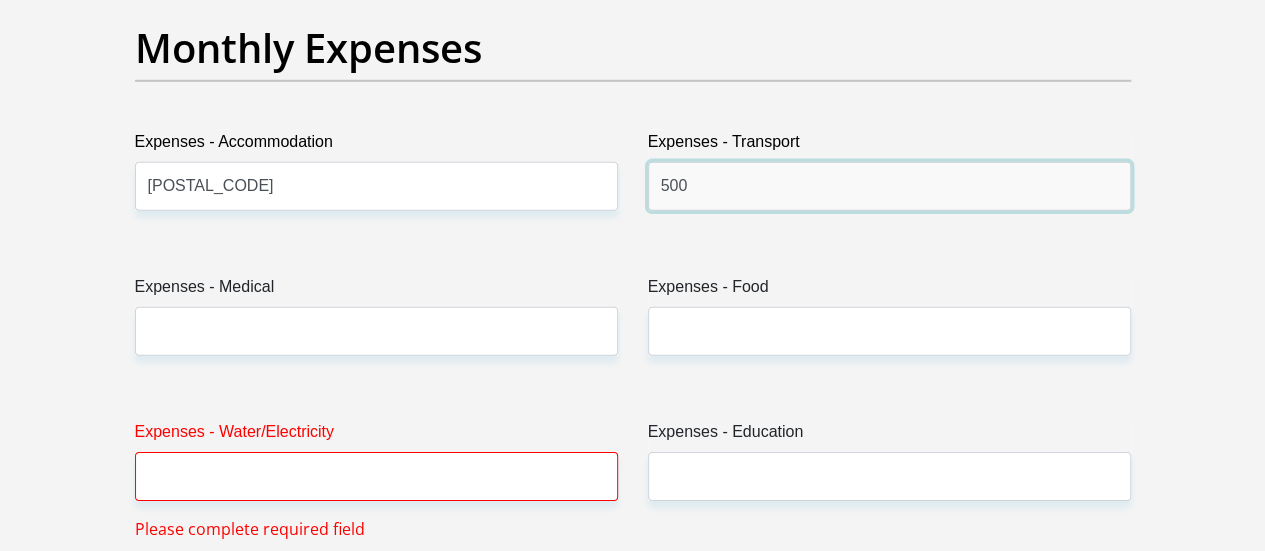 type on "500" 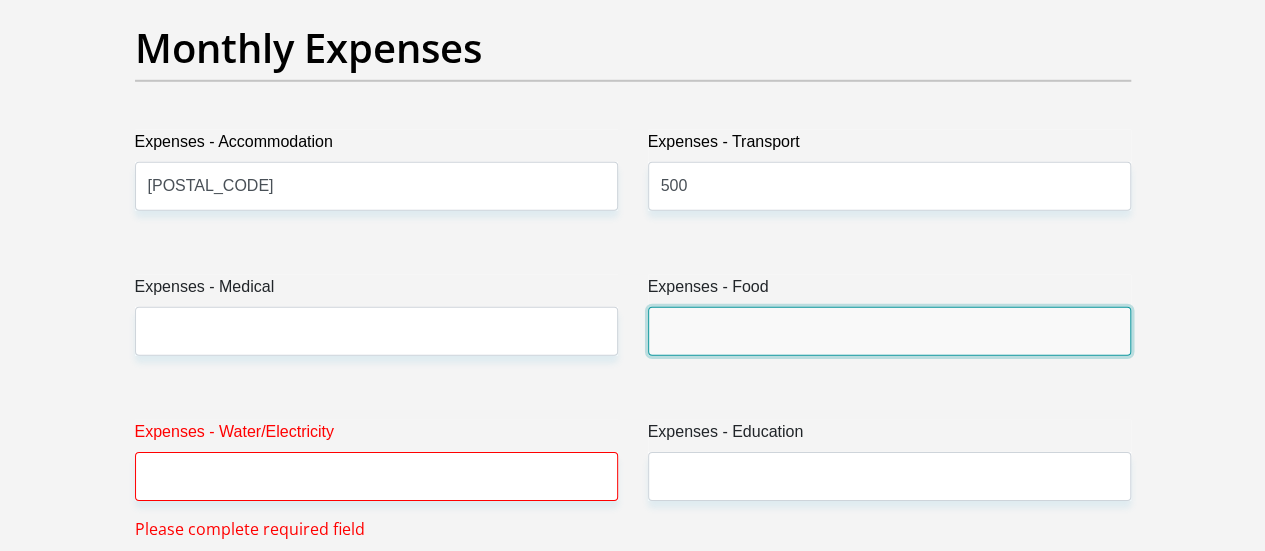 click on "Expenses - Food" at bounding box center (889, 331) 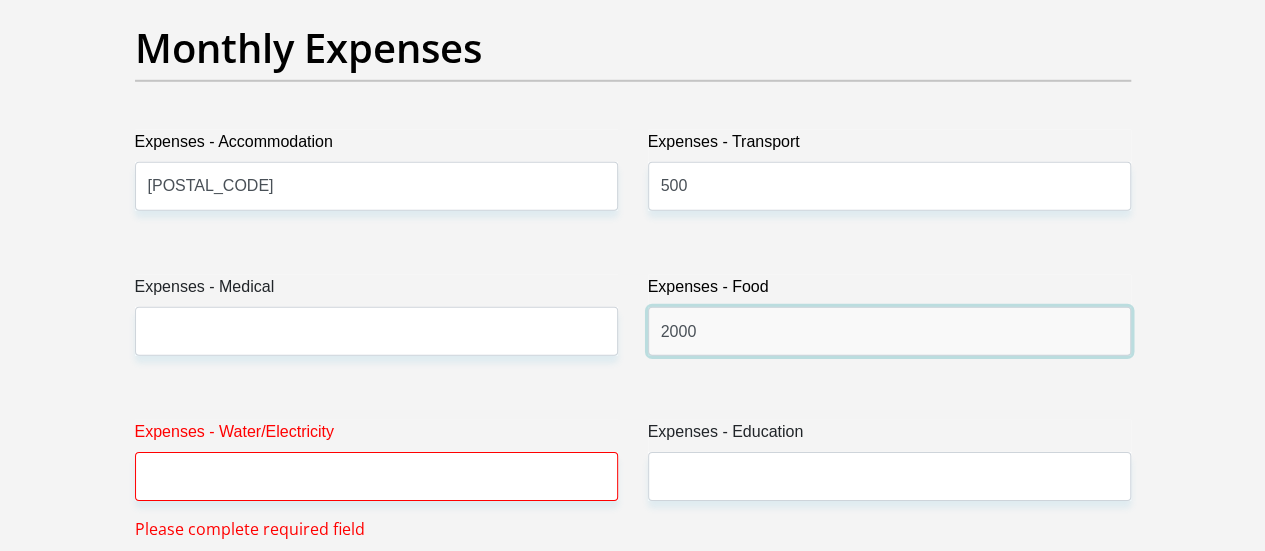 type on "2000" 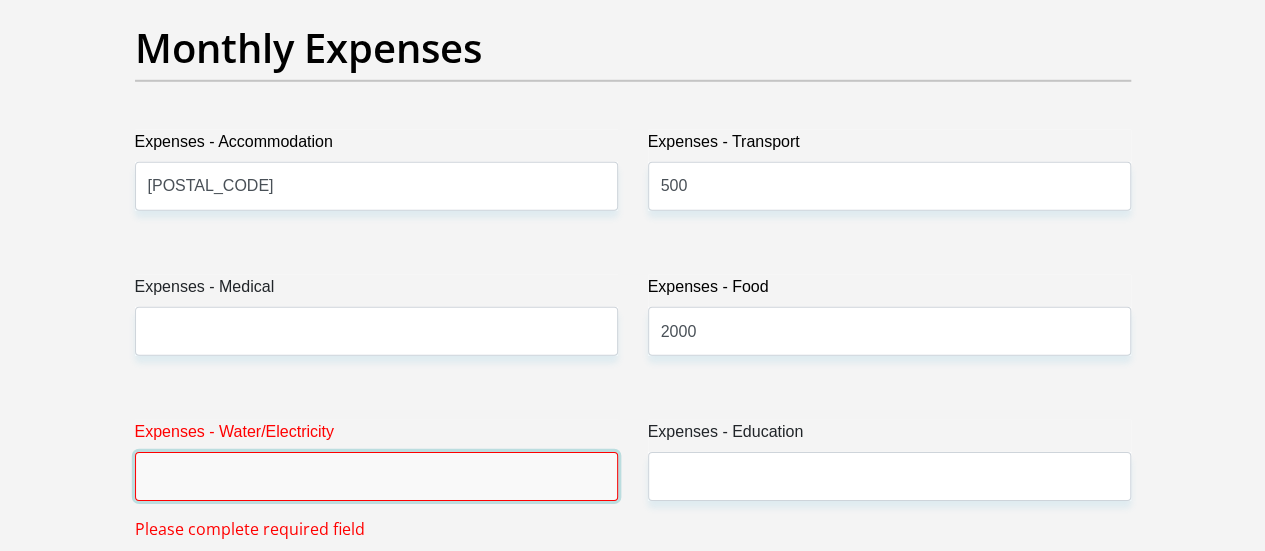 click on "Expenses - Water/Electricity" at bounding box center [376, 476] 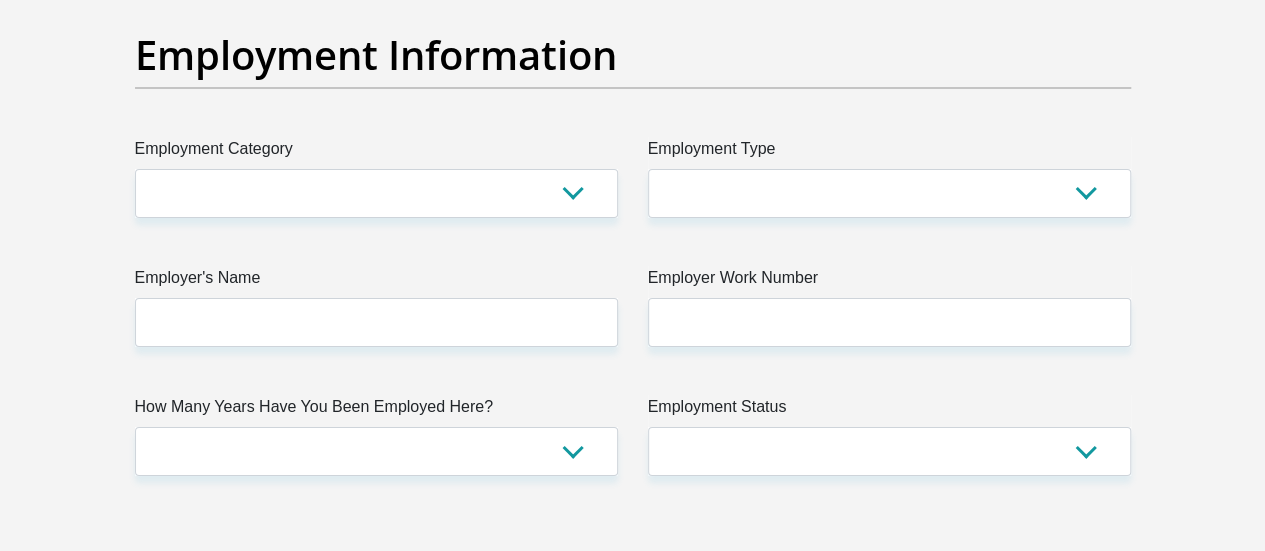 scroll, scrollTop: 3702, scrollLeft: 0, axis: vertical 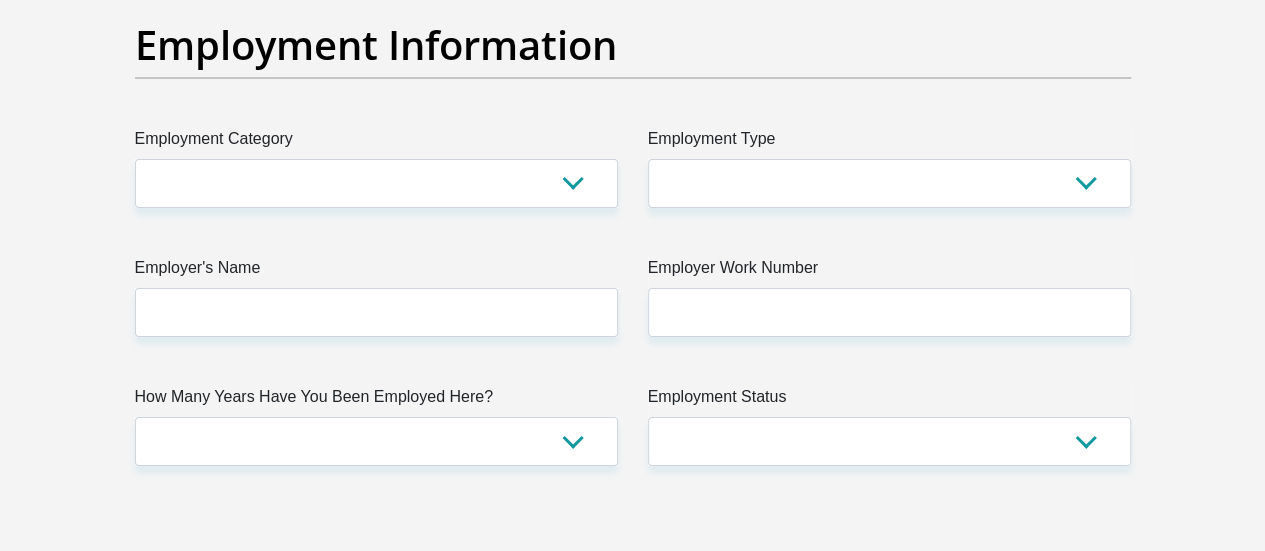type on "400" 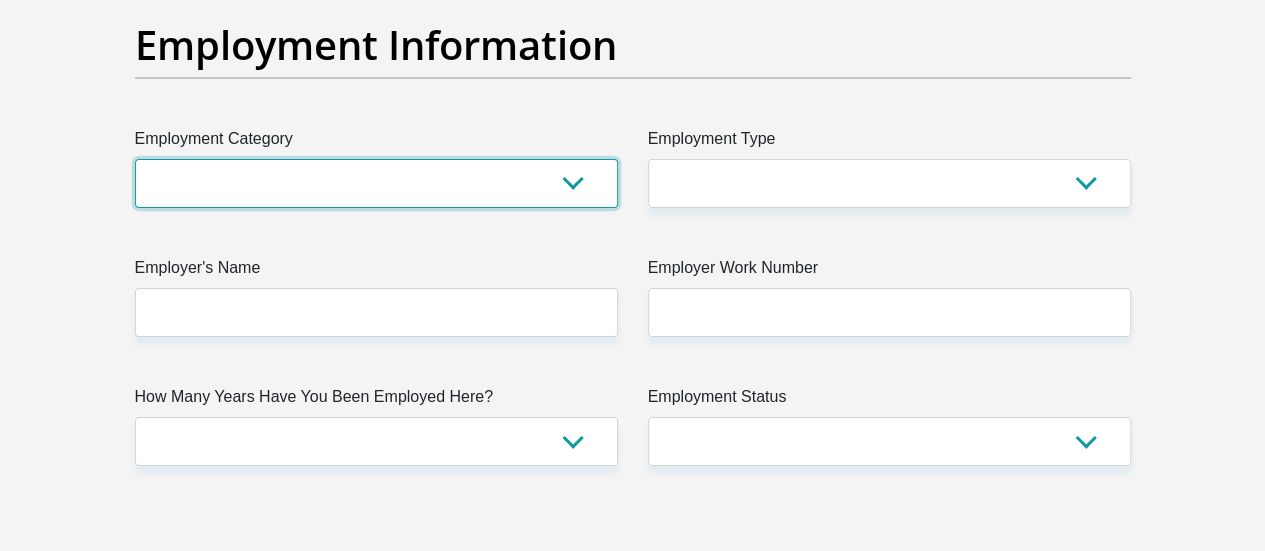 click on "AGRICULTURE
ALCOHOL & TOBACCO
CONSTRUCTION MATERIALS
METALLURGY
EQUIPMENT FOR RENEWABLE ENERGY
SPECIALIZED CONTRACTORS
CAR
GAMING (INCL. INTERNET
OTHER WHOLESALE
UNLICENSED PHARMACEUTICALS
CURRENCY EXCHANGE HOUSES
OTHER FINANCIAL INSTITUTIONS & INSURANCE
REAL ESTATE AGENTS
OIL & GAS
OTHER MATERIALS (E.G. IRON ORE)
PRECIOUS STONES & PRECIOUS METALS
POLITICAL ORGANIZATIONS
RELIGIOUS ORGANIZATIONS(NOT SECTS)
ACTI. HAVING BUSINESS DEAL WITH PUBLIC ADMINISTRATION
LAUNDROMATS" at bounding box center [376, 183] 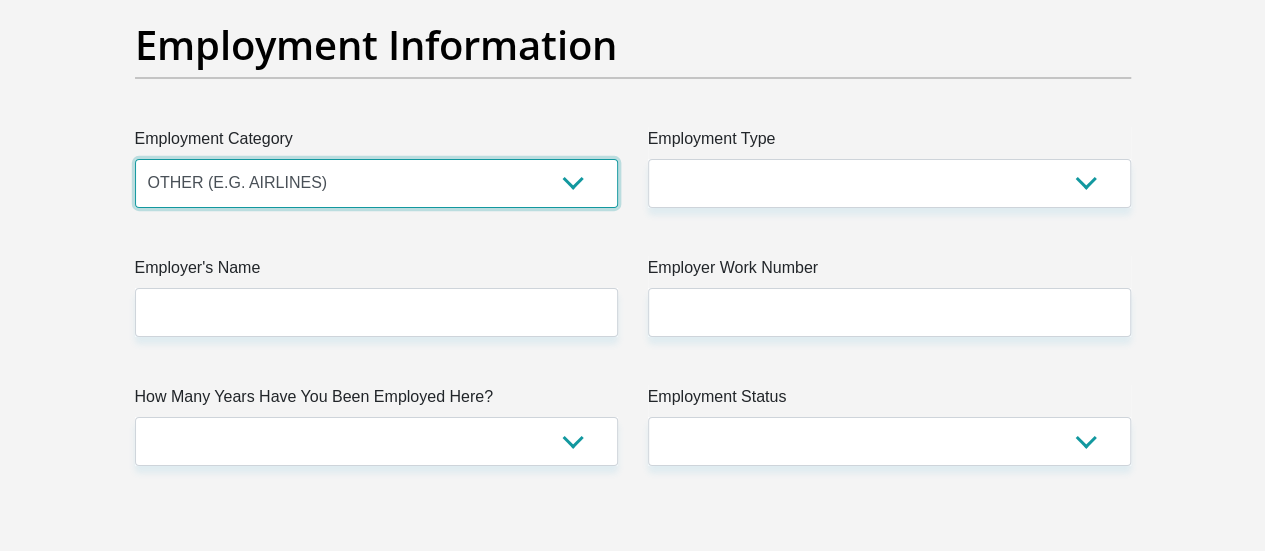 click on "AGRICULTURE
ALCOHOL & TOBACCO
CONSTRUCTION MATERIALS
METALLURGY
EQUIPMENT FOR RENEWABLE ENERGY
SPECIALIZED CONTRACTORS
CAR
GAMING (INCL. INTERNET
OTHER WHOLESALE
UNLICENSED PHARMACEUTICALS
CURRENCY EXCHANGE HOUSES
OTHER FINANCIAL INSTITUTIONS & INSURANCE
REAL ESTATE AGENTS
OIL & GAS
OTHER MATERIALS (E.G. IRON ORE)
PRECIOUS STONES & PRECIOUS METALS
POLITICAL ORGANIZATIONS
RELIGIOUS ORGANIZATIONS(NOT SECTS)
ACTI. HAVING BUSINESS DEAL WITH PUBLIC ADMINISTRATION
LAUNDROMATS" at bounding box center [376, 183] 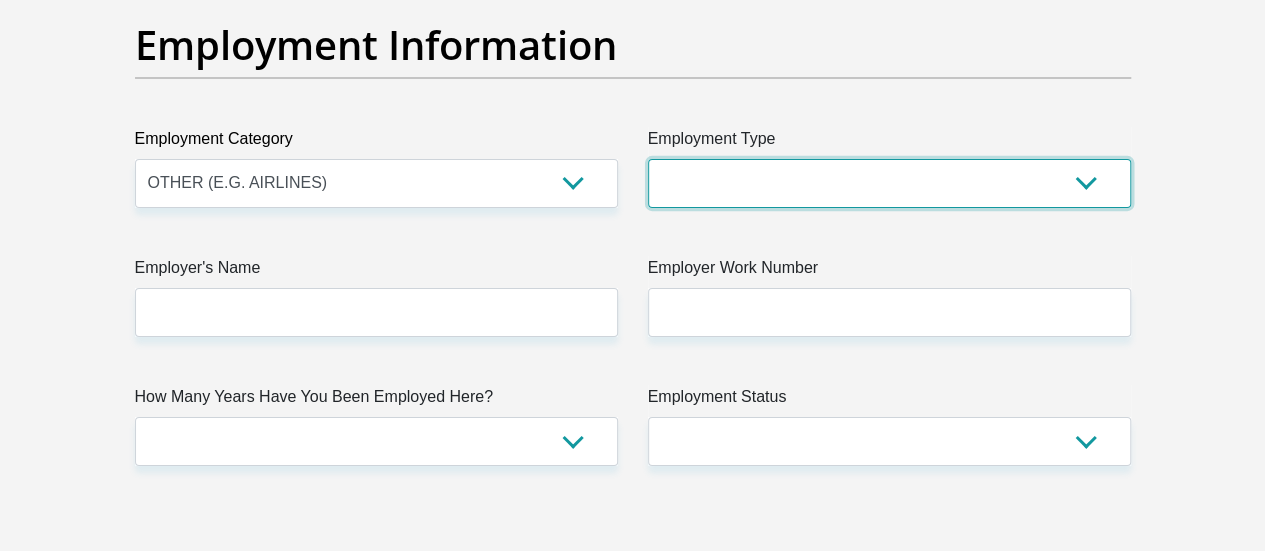 click on "College/Lecturer
Craft Seller
Creative
Driver
Executive
Farmer
Forces - Non Commissioned
Forces - Officer
Hawker
Housewife
Labourer
Licenced Professional
Manager
Miner
Non Licenced Professional
Office Staff/Clerk
Outside Worker
Pensioner
Permanent Teacher
Production/Manufacturing
Sales
Self-Employed
Semi-Professional Worker
Service Industry  Social Worker  Student" at bounding box center [889, 183] 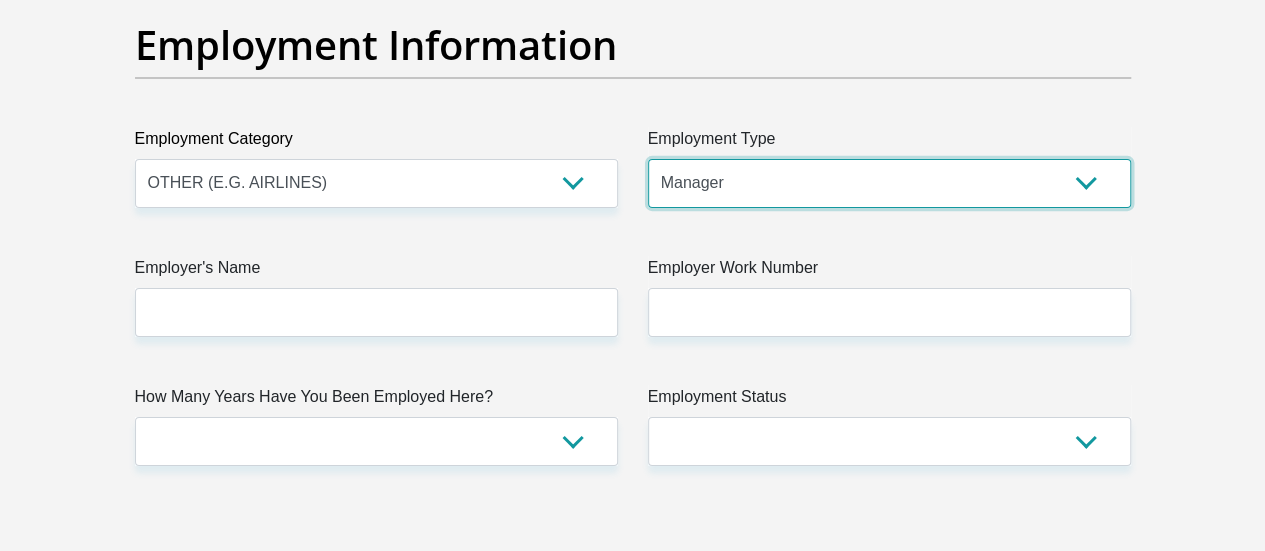 click on "College/Lecturer
Craft Seller
Creative
Driver
Executive
Farmer
Forces - Non Commissioned
Forces - Officer
Hawker
Housewife
Labourer
Licenced Professional
Manager
Miner
Non Licenced Professional
Office Staff/Clerk
Outside Worker
Pensioner
Permanent Teacher
Production/Manufacturing
Sales
Self-Employed
Semi-Professional Worker
Service Industry  Social Worker  Student" at bounding box center (889, 183) 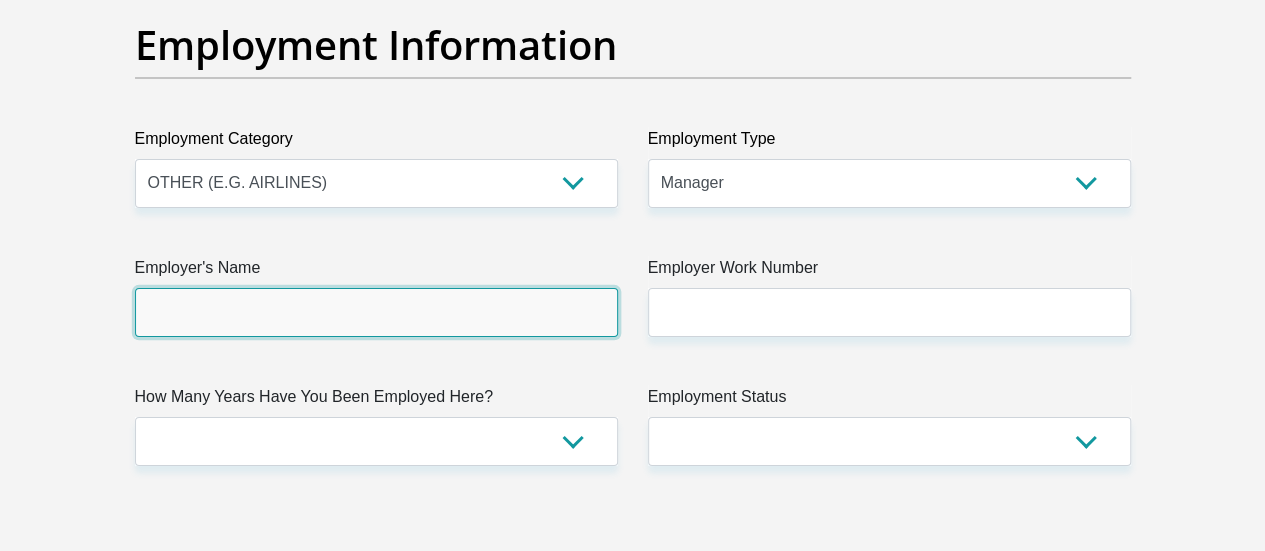 click on "Employer's Name" at bounding box center (376, 312) 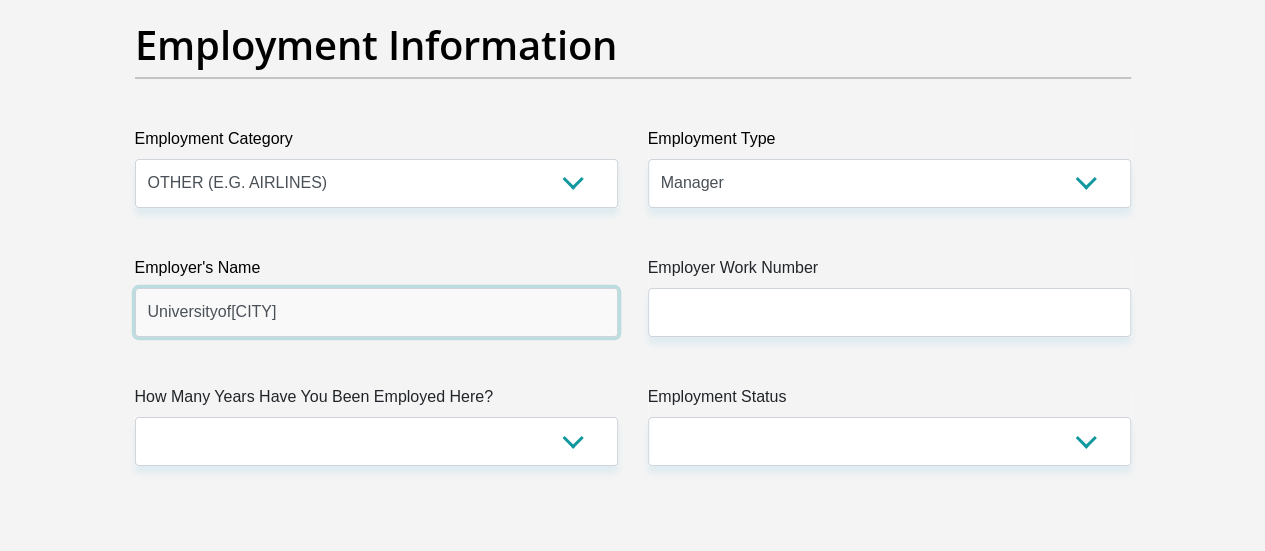 click on "Universityof[CITY]" at bounding box center (376, 312) 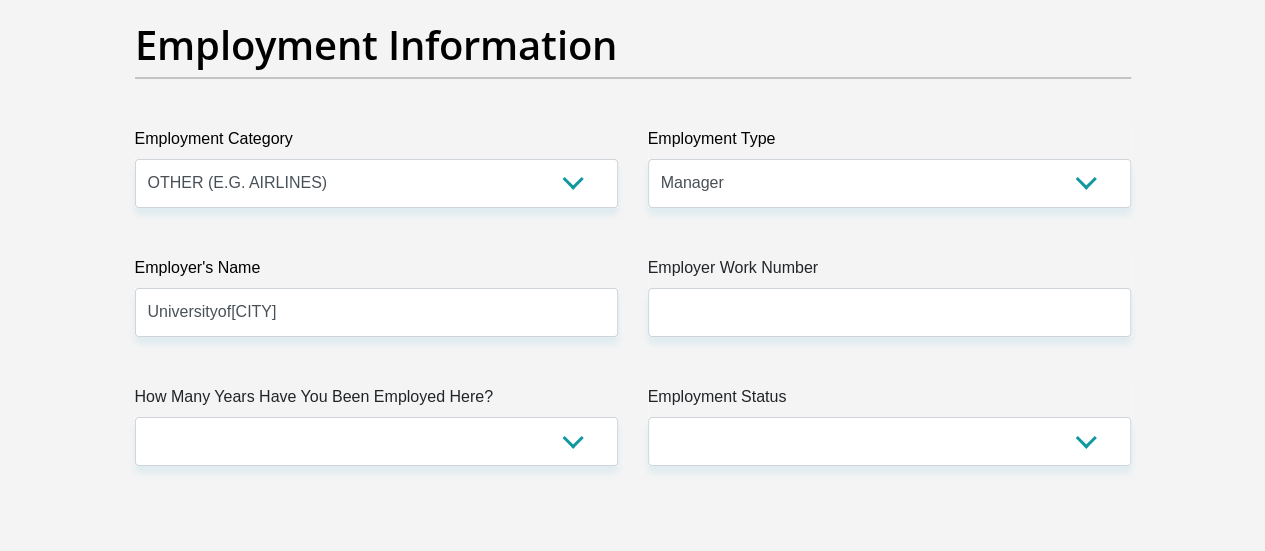 click on "Employer Work Number" at bounding box center [889, 272] 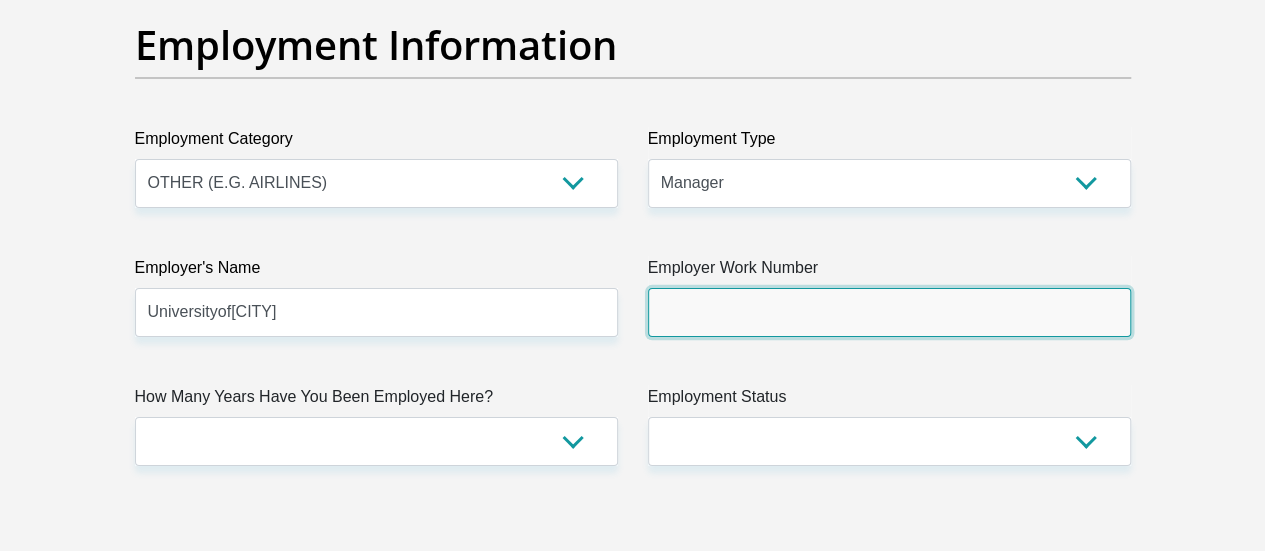 click on "Employer Work Number" at bounding box center (889, 312) 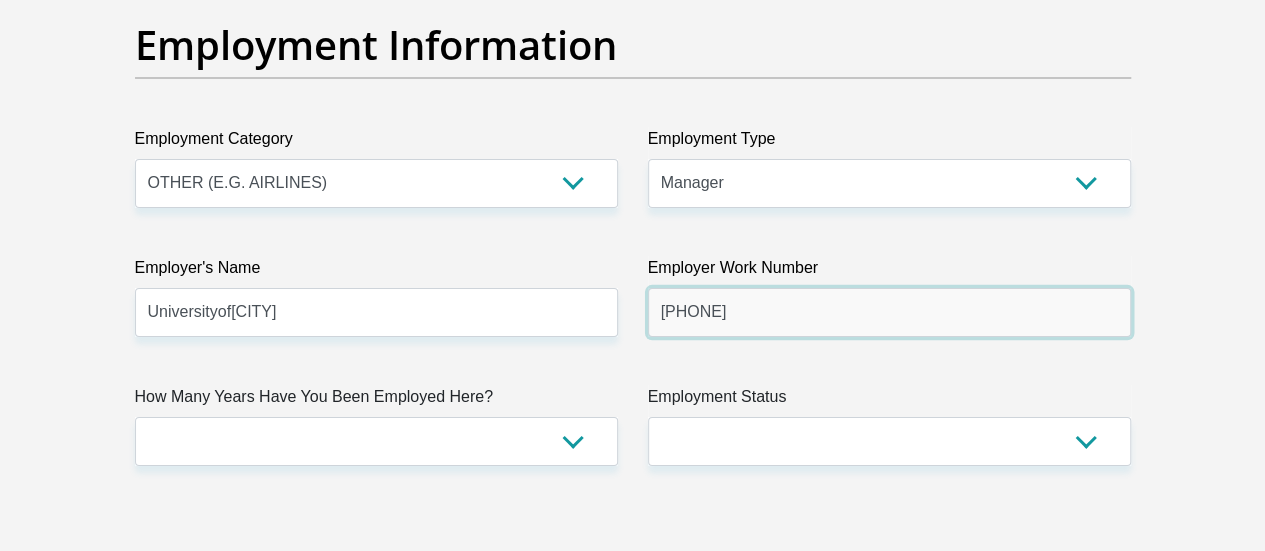 type on "[PHONE]" 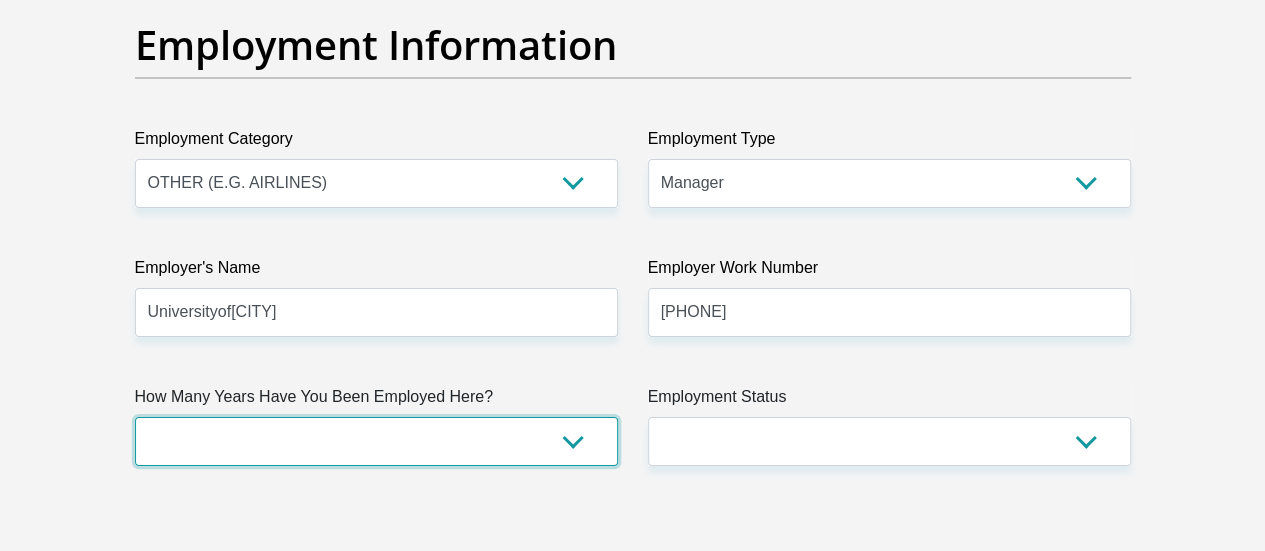 click on "less than 1 year
1-3 years
3-5 years
5+ years" at bounding box center (376, 441) 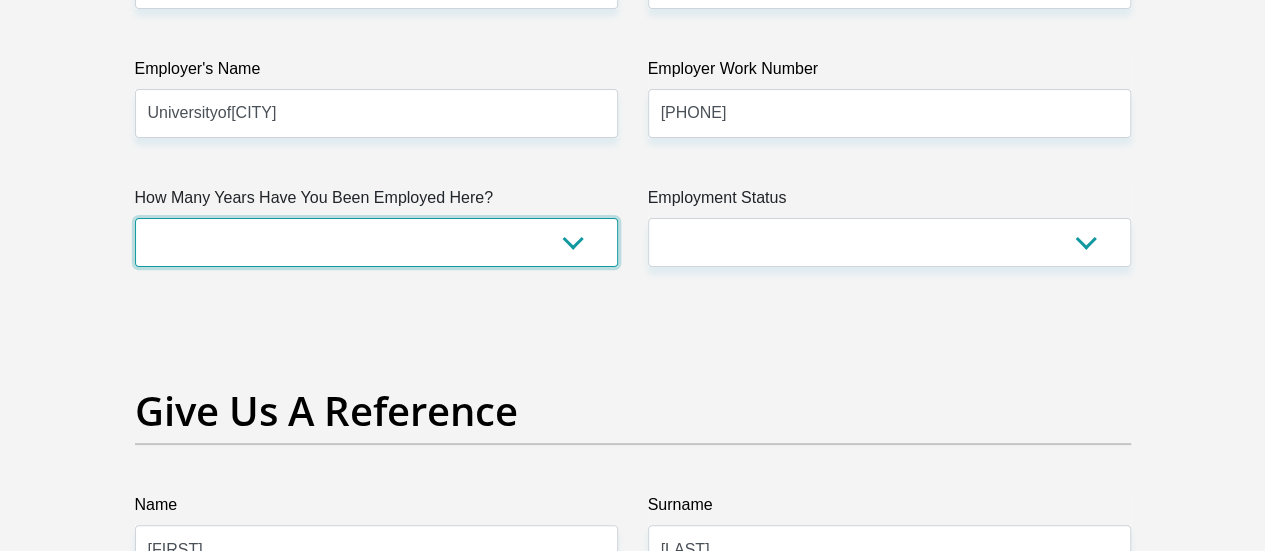 scroll, scrollTop: 3948, scrollLeft: 0, axis: vertical 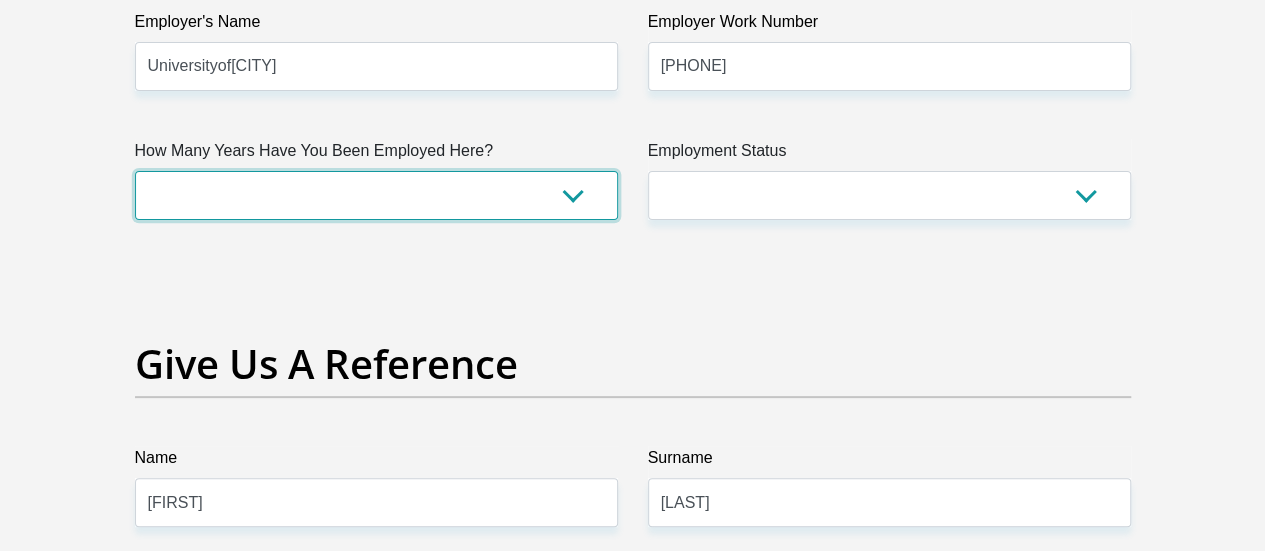 click on "less than 1 year
1-3 years
3-5 years
5+ years" at bounding box center (376, 195) 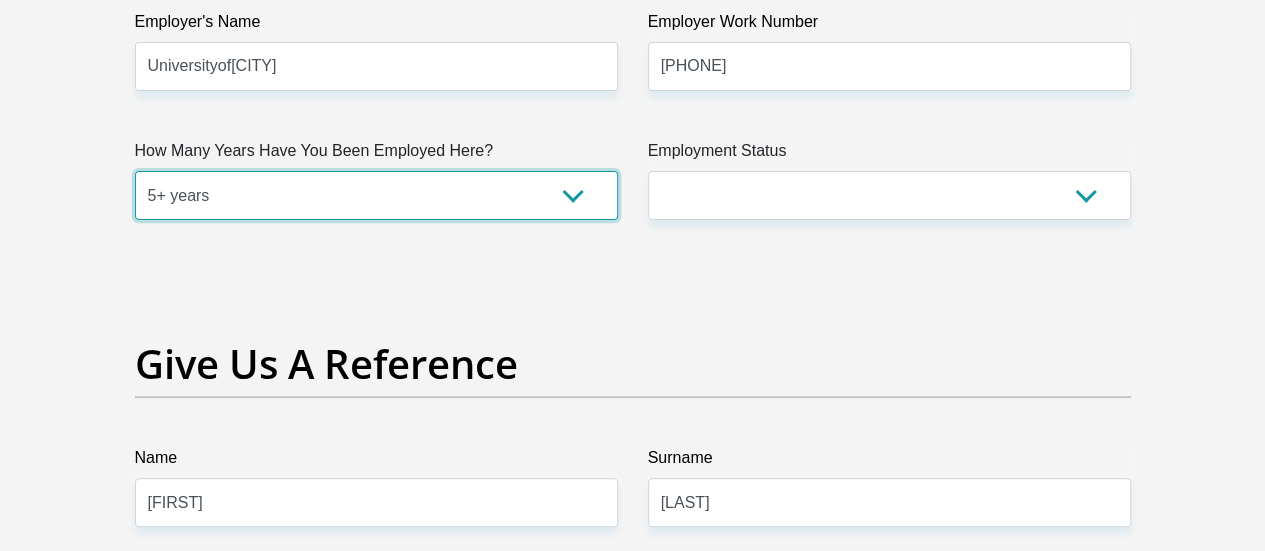 click on "less than 1 year
1-3 years
3-5 years
5+ years" at bounding box center [376, 195] 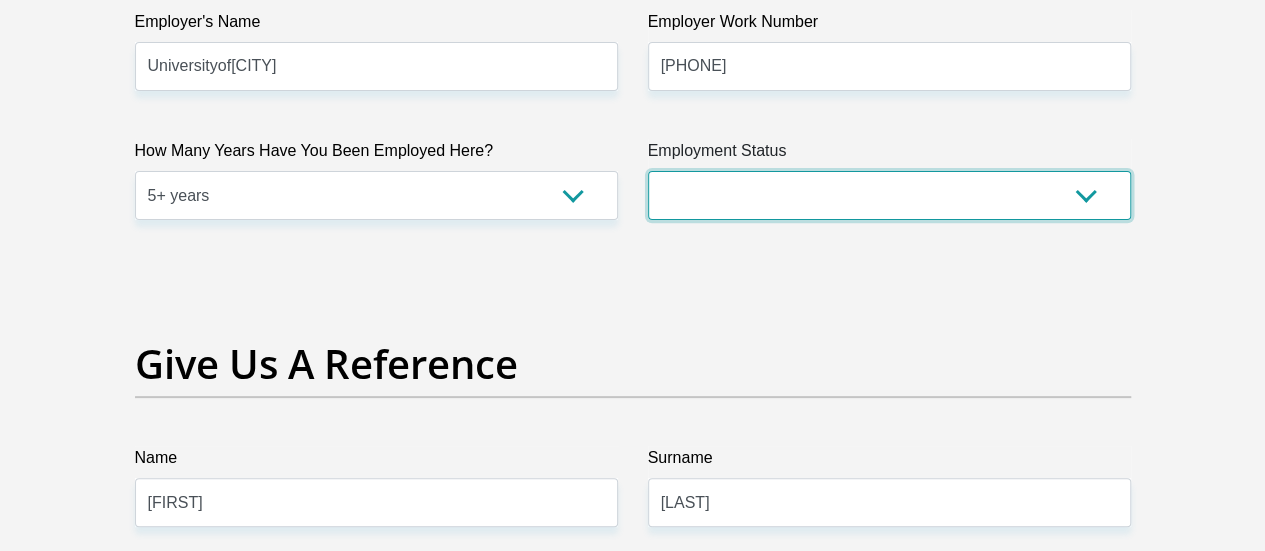 click on "Permanent/Full-time
Part-time/Casual
Contract Worker
Self-Employed
Housewife
Retired
Student
Medically Boarded
Disability
Unemployed" at bounding box center (889, 195) 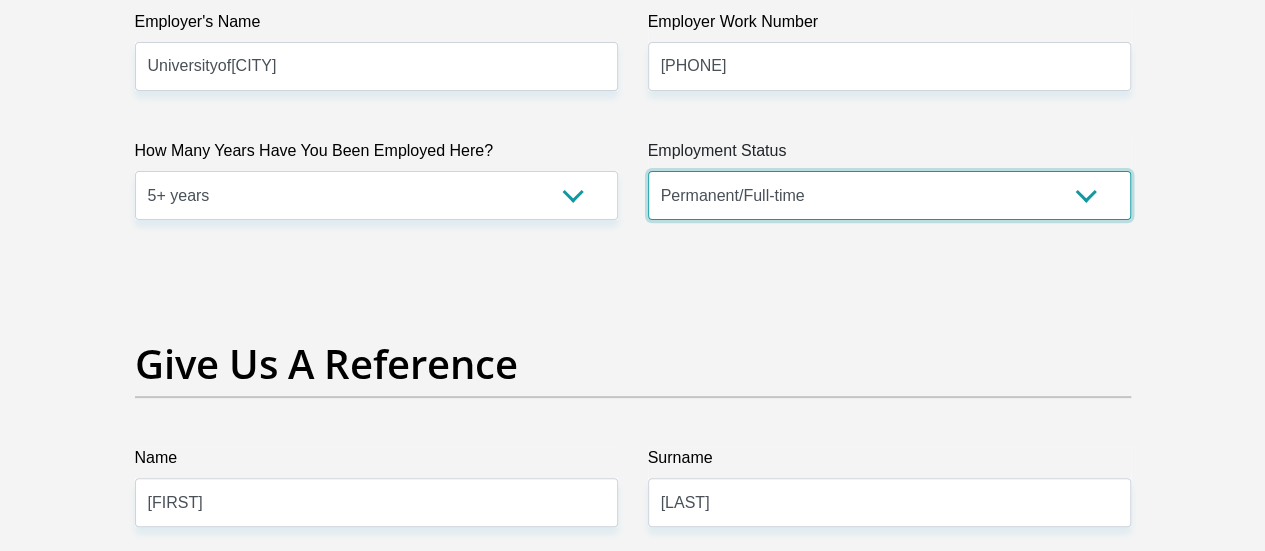 click on "Permanent/Full-time
Part-time/Casual
Contract Worker
Self-Employed
Housewife
Retired
Student
Medically Boarded
Disability
Unemployed" at bounding box center (889, 195) 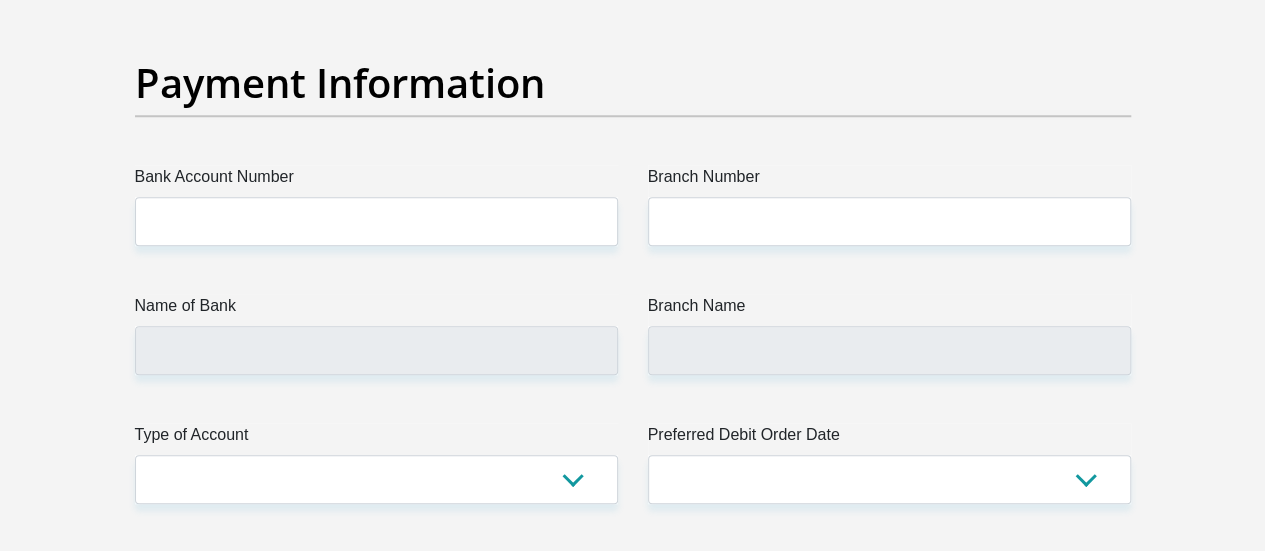 scroll, scrollTop: 4694, scrollLeft: 0, axis: vertical 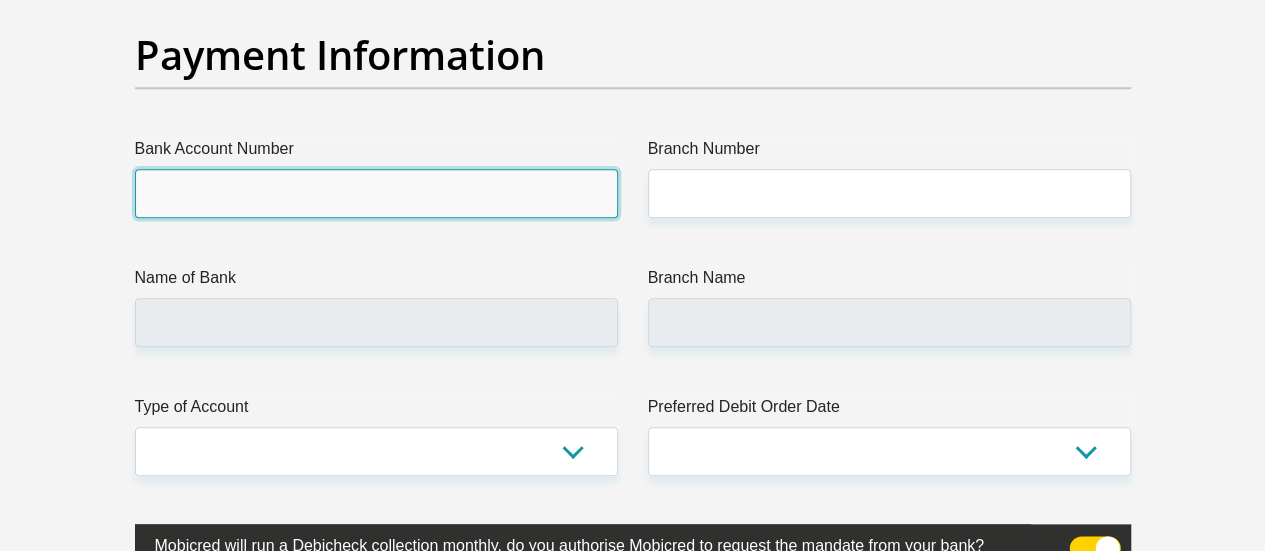 click on "Bank Account Number" at bounding box center (376, 193) 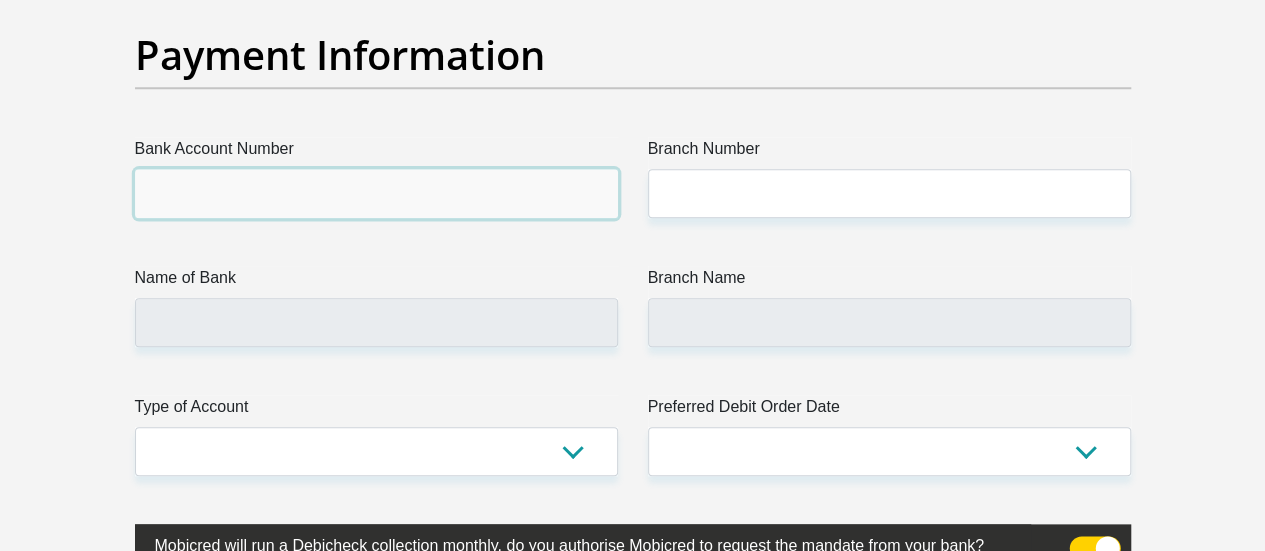 click on "Bank Account Number" at bounding box center [376, 193] 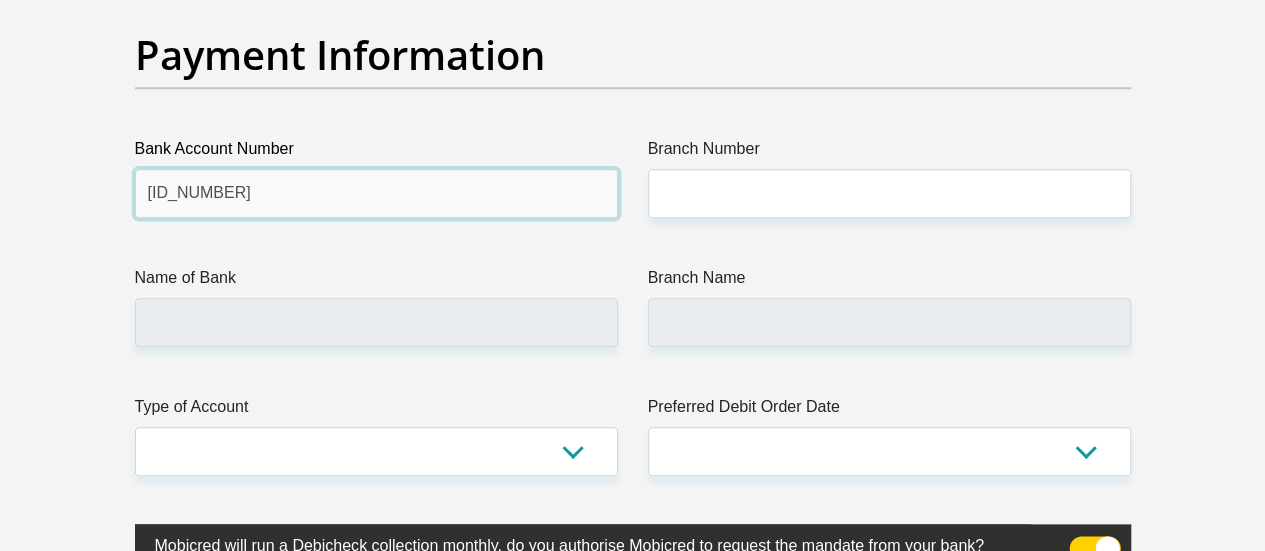 type on "[ID_NUMBER]" 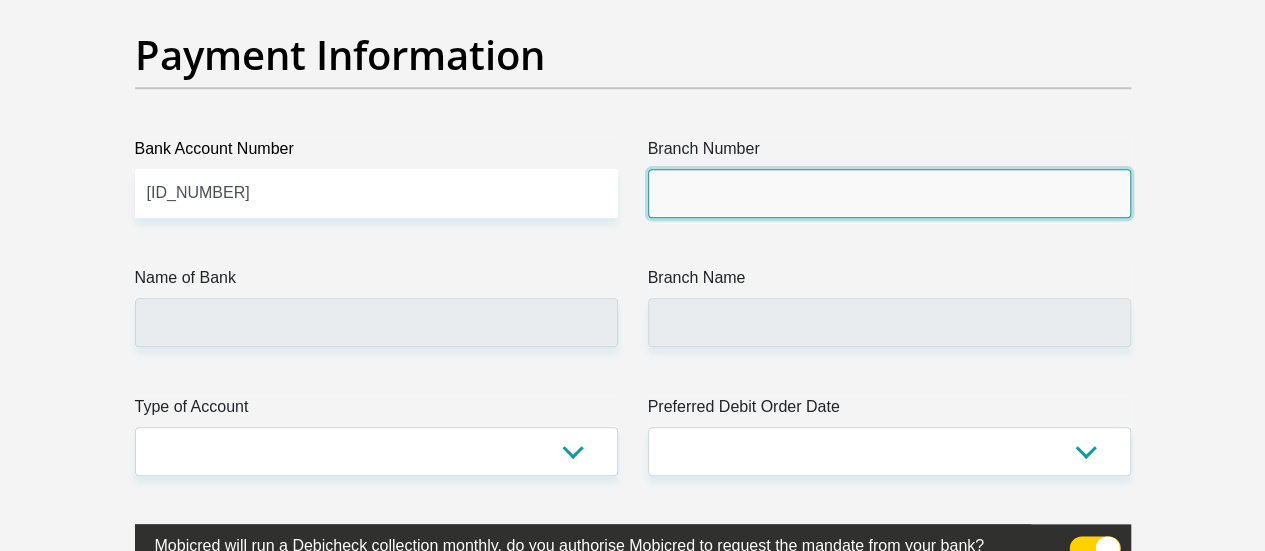 click on "Branch Number" at bounding box center [889, 193] 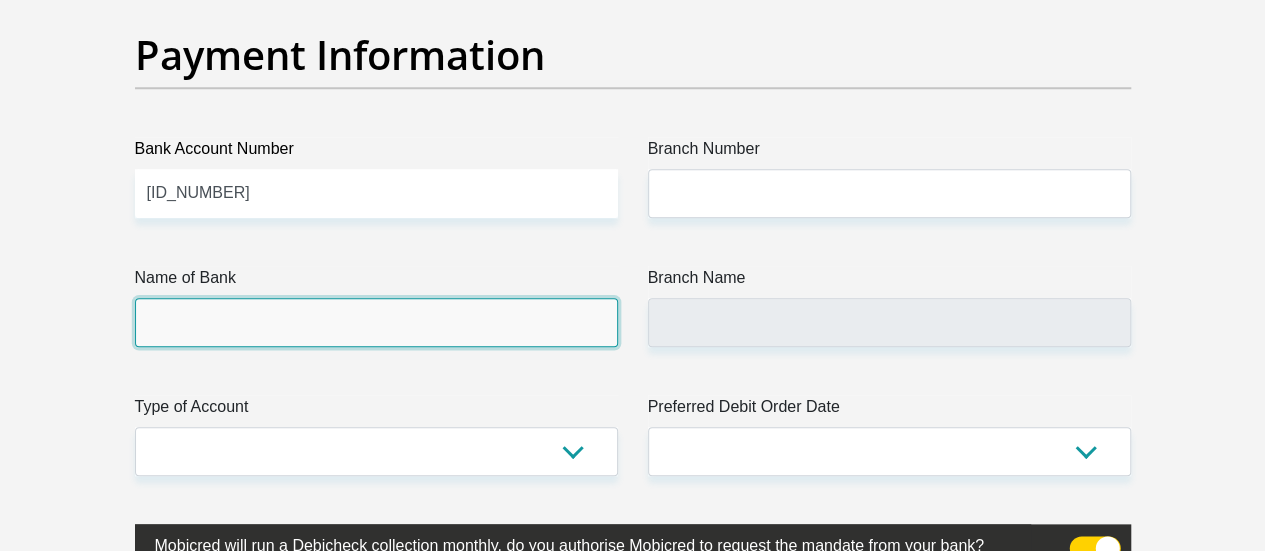 click on "Name of Bank" at bounding box center [376, 322] 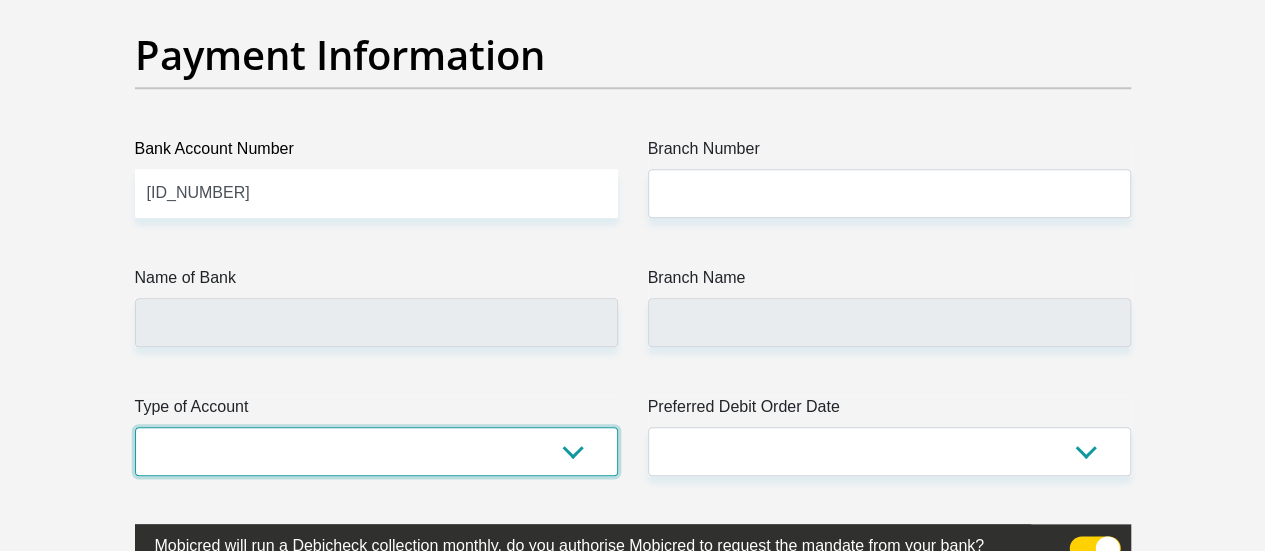 click on "Cheque
Savings" at bounding box center (376, 451) 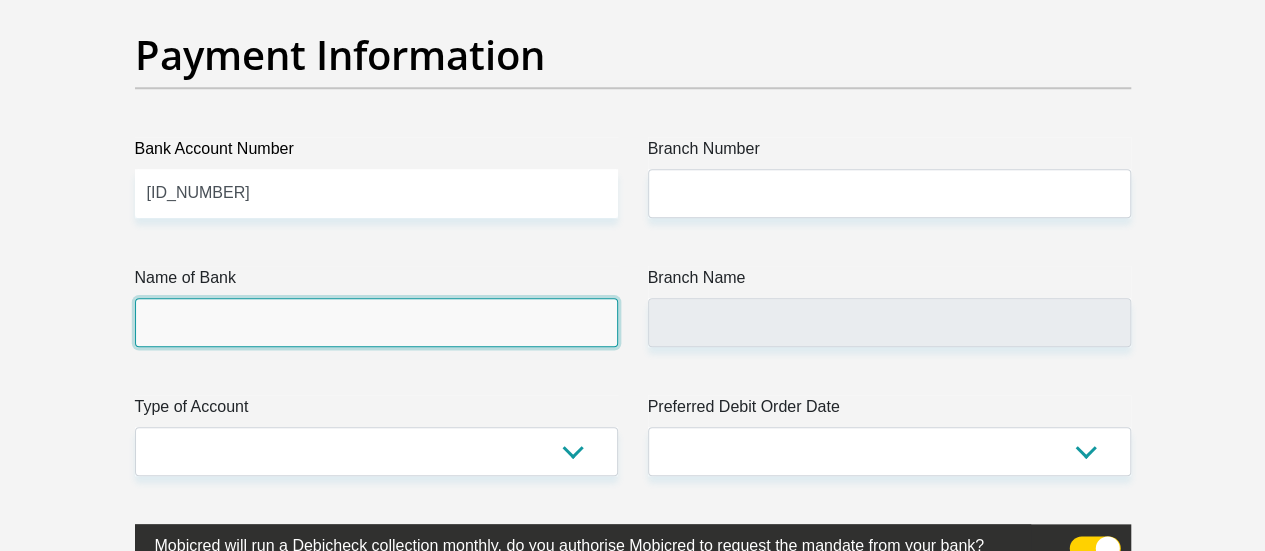 click on "Name of Bank" at bounding box center (376, 322) 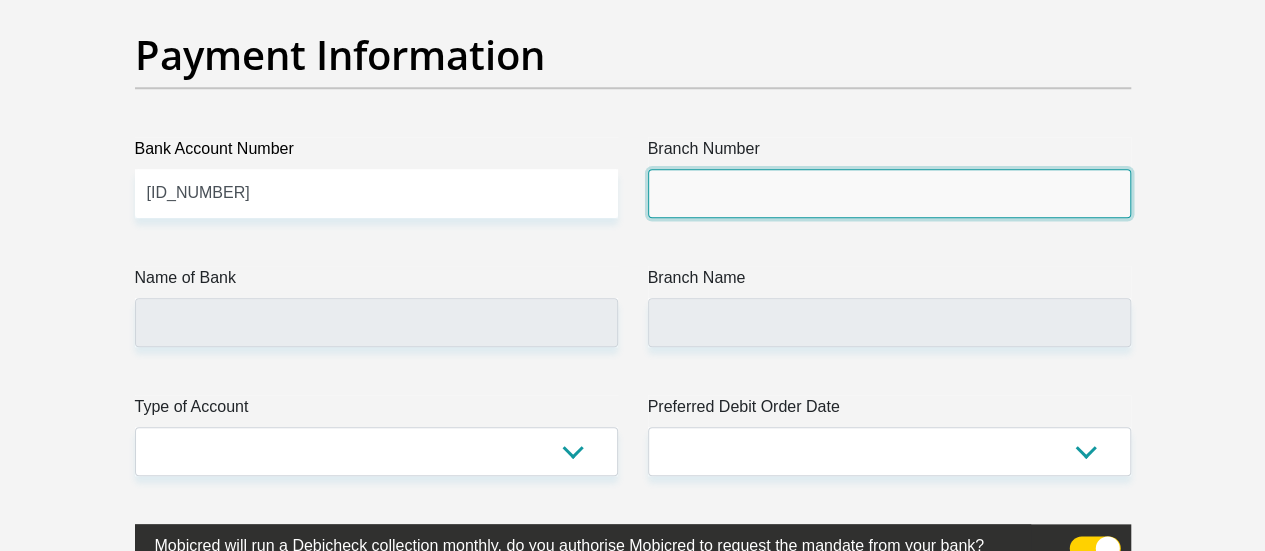 click on "Branch Number" at bounding box center [889, 193] 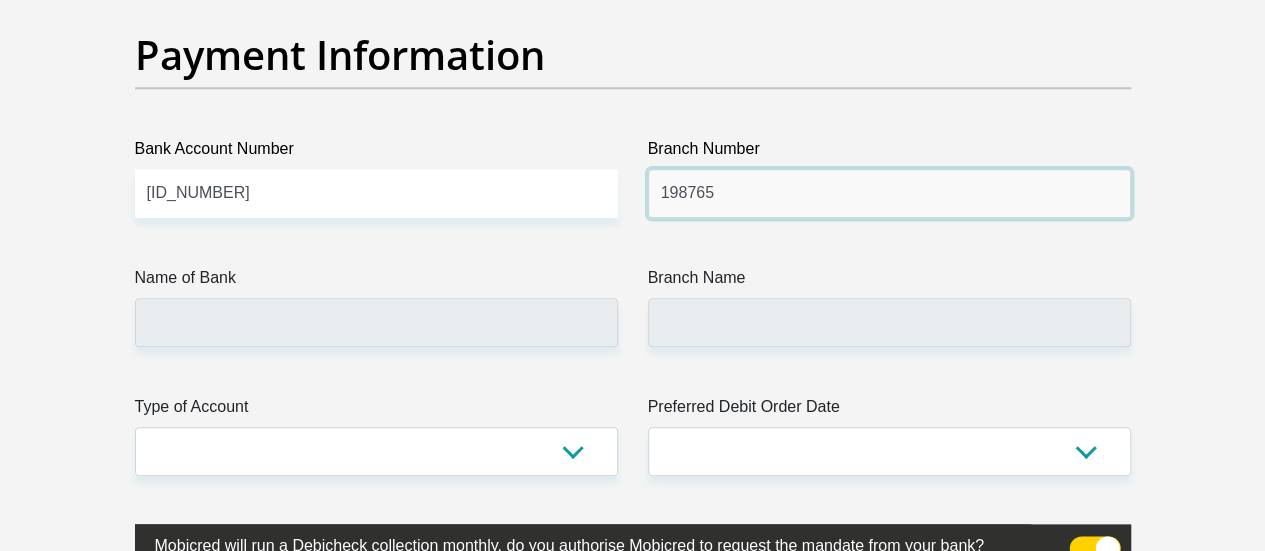 type on "198765" 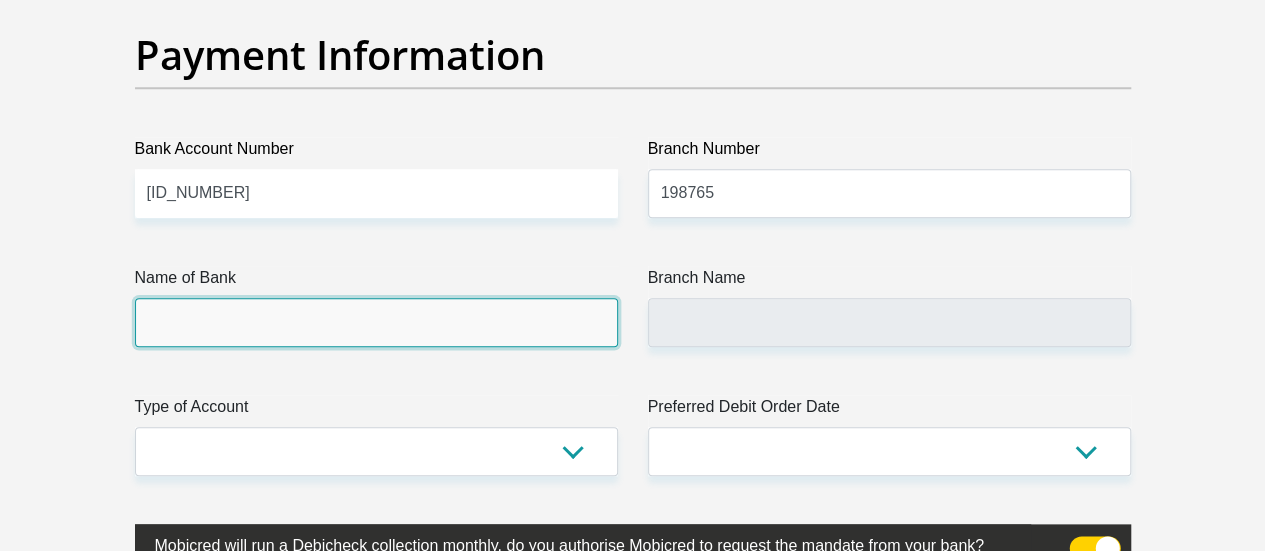 click on "Name of Bank" at bounding box center [376, 322] 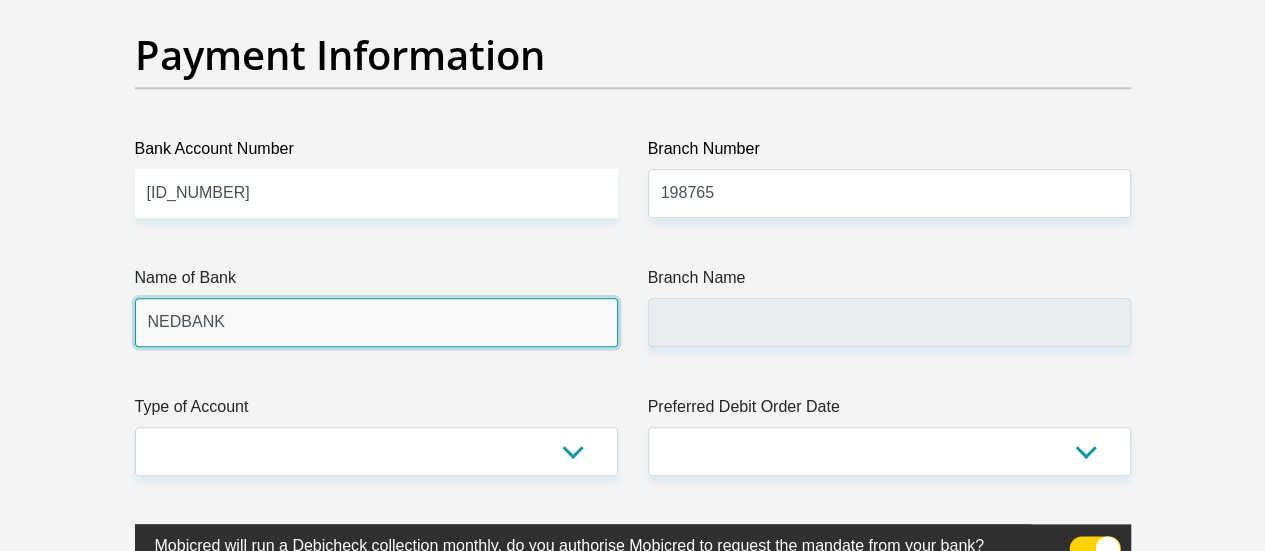 type on "NEDBANK SOUTH AFRICA" 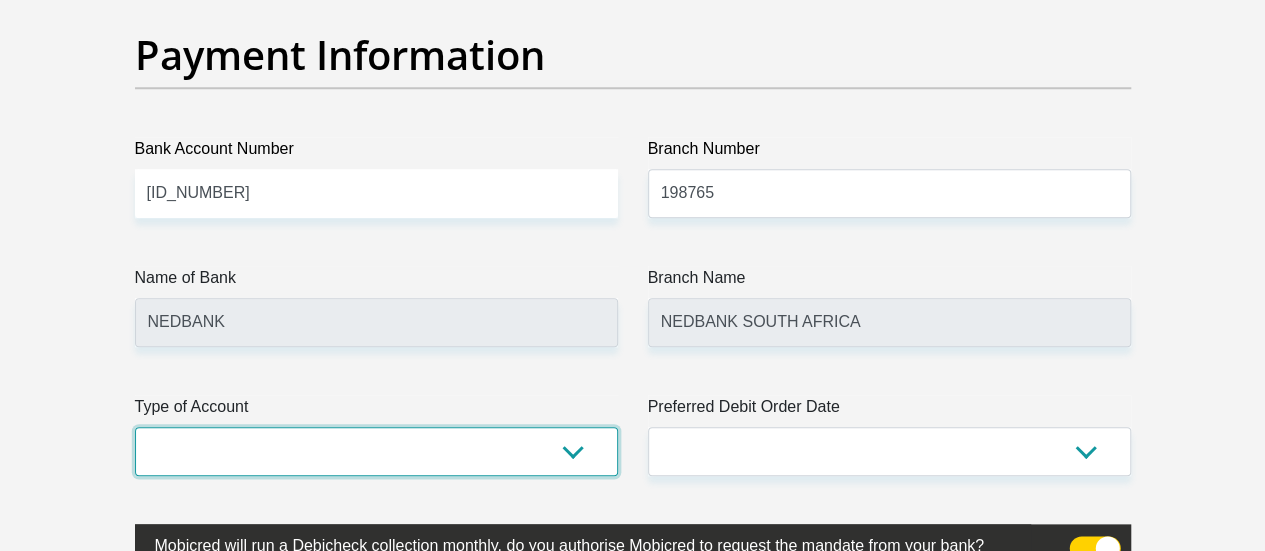 click on "Cheque
Savings" at bounding box center (376, 451) 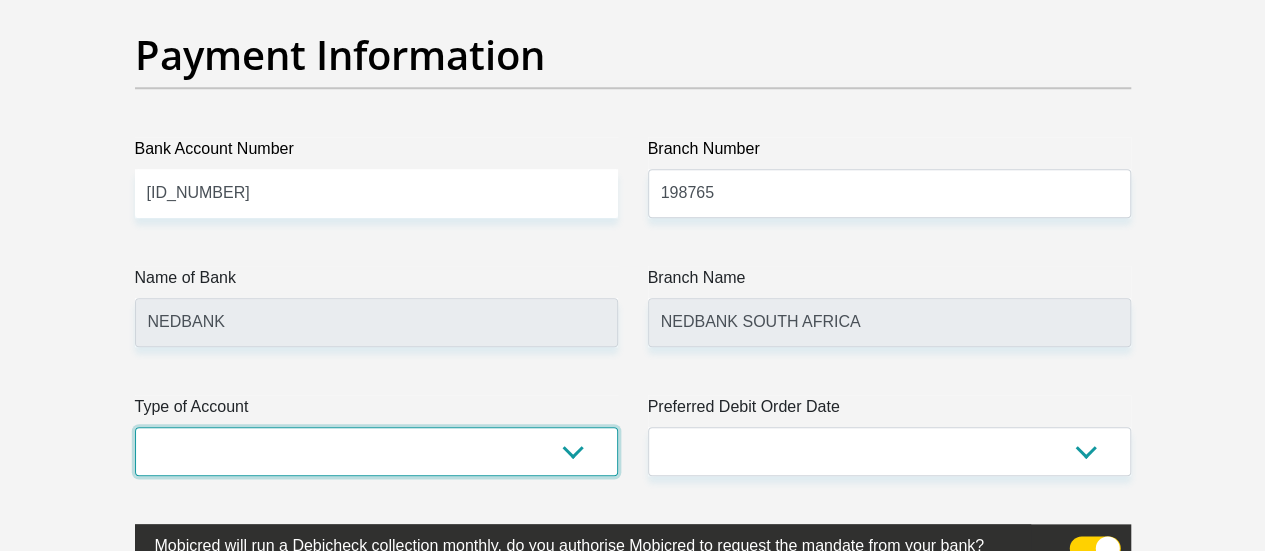 select on "SAV" 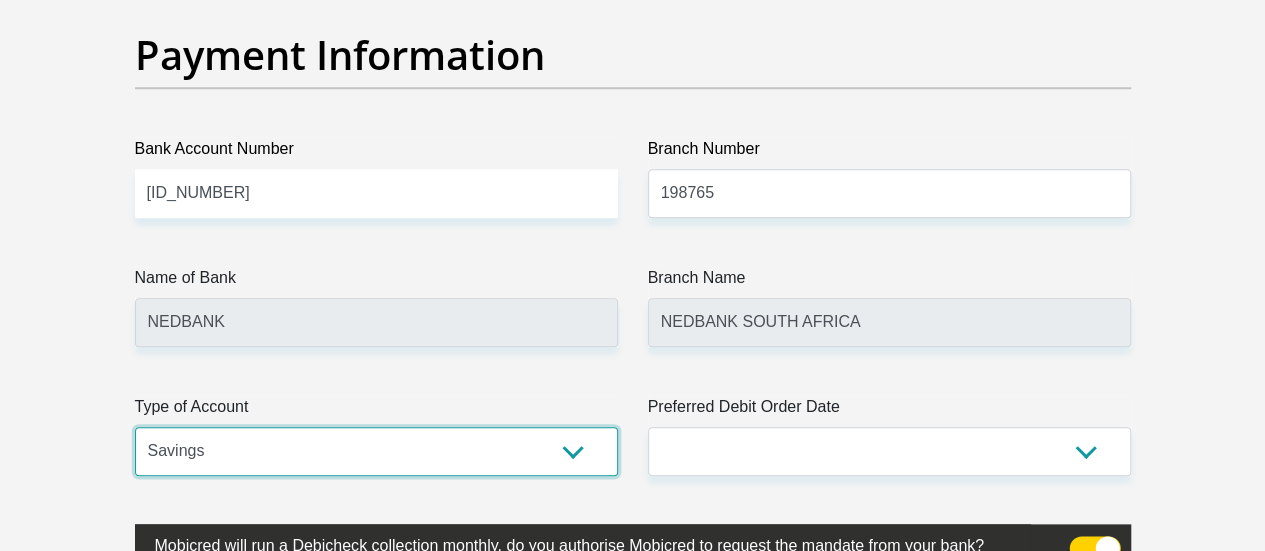 click on "Cheque
Savings" at bounding box center [376, 451] 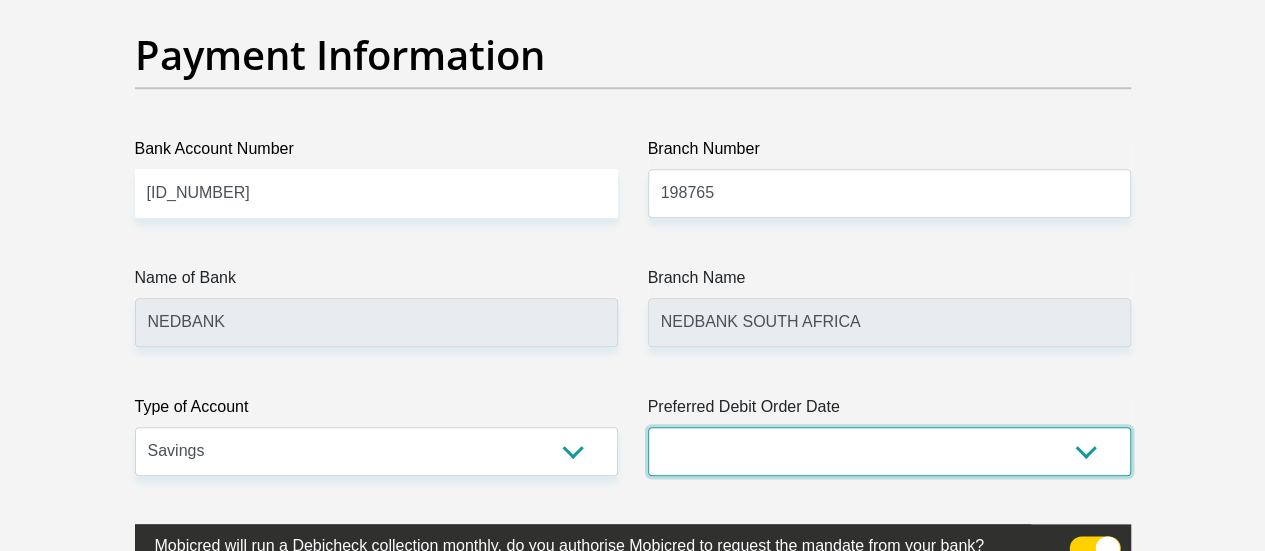 click on "1st
2nd
3rd
4th
5th
7th
18th
19th
20th
21st
22nd
23rd
24th
25th
26th
27th
28th
29th
30th" at bounding box center [889, 451] 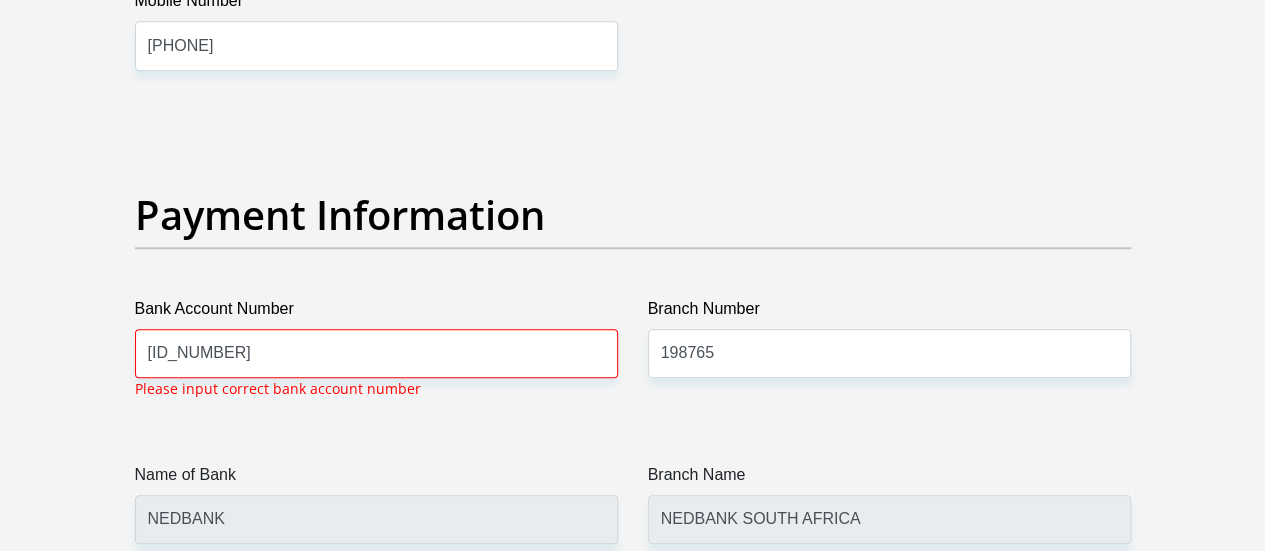 scroll, scrollTop: 4532, scrollLeft: 0, axis: vertical 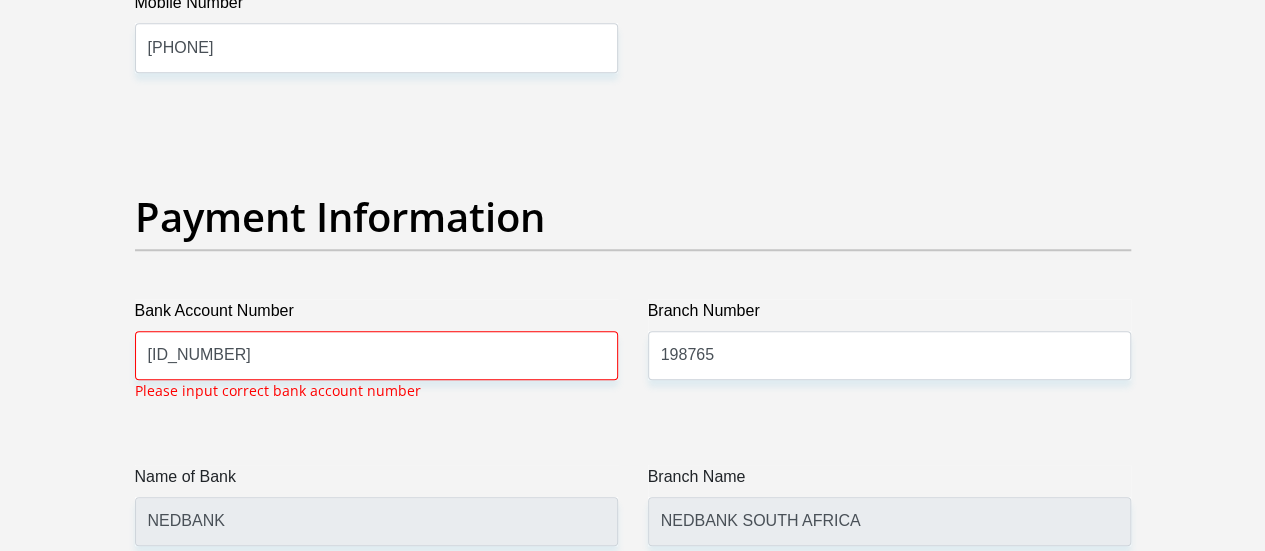 select on "25" 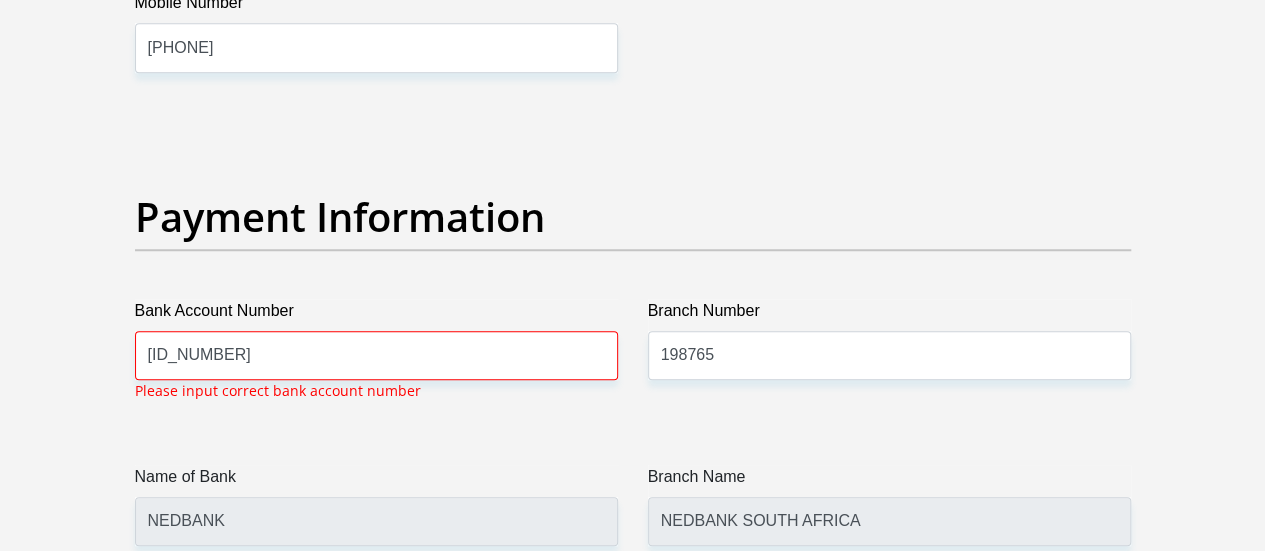 click on "1st
2nd
3rd
4th
5th
7th
18th
19th
20th
21st
22nd
23rd
24th
25th
26th
27th
28th
29th
30th" at bounding box center [889, 650] 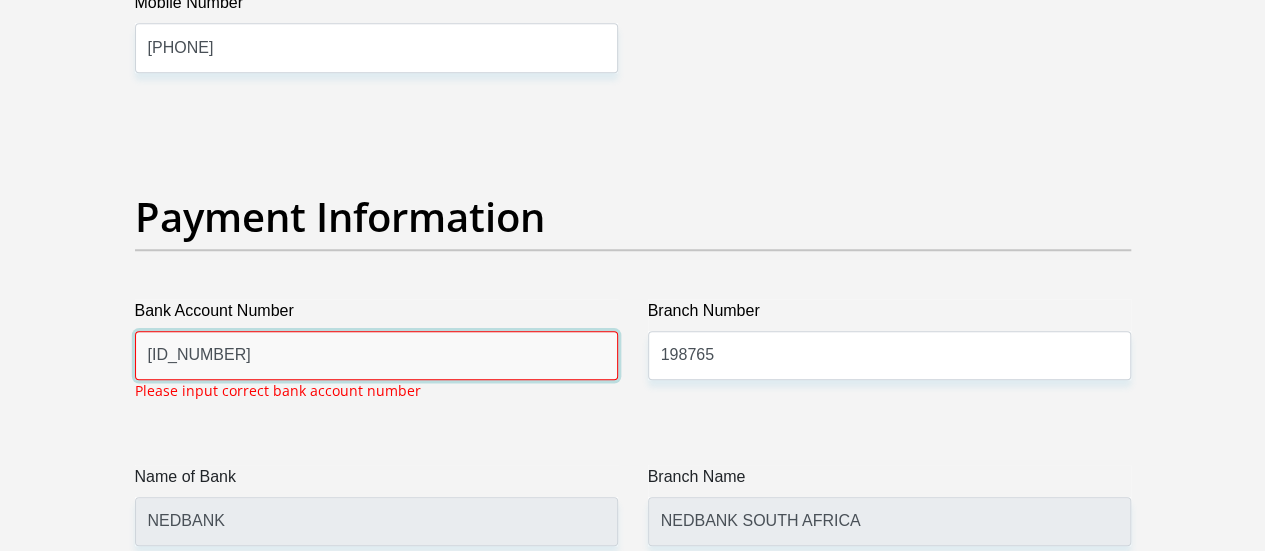 drag, startPoint x: 248, startPoint y: 273, endPoint x: 146, endPoint y: 270, distance: 102.044106 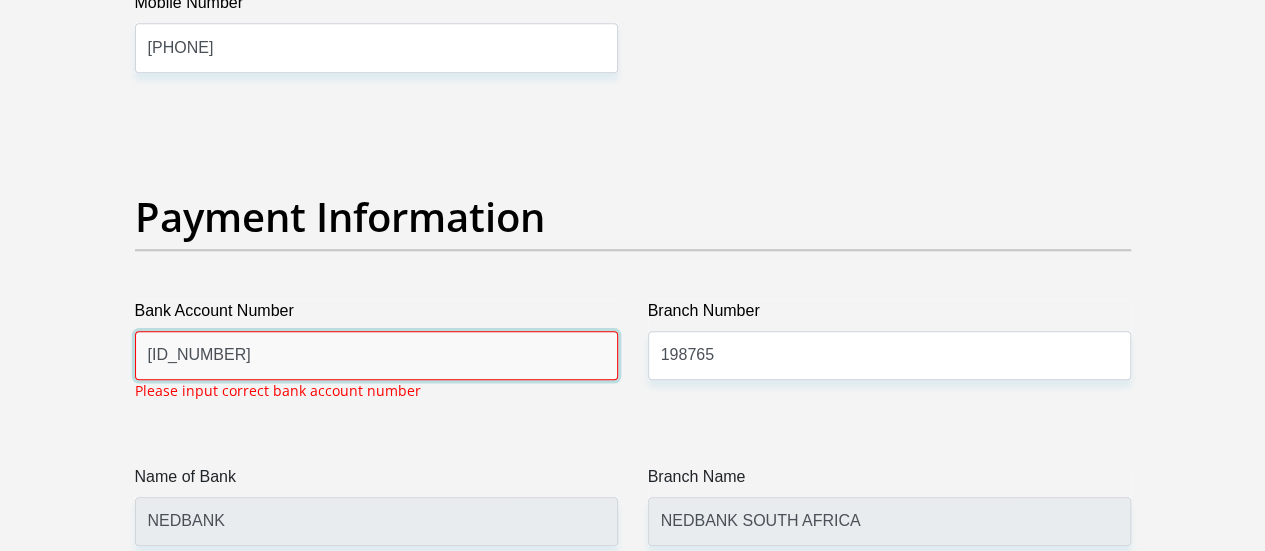 click on "[ID_NUMBER]" at bounding box center (376, 355) 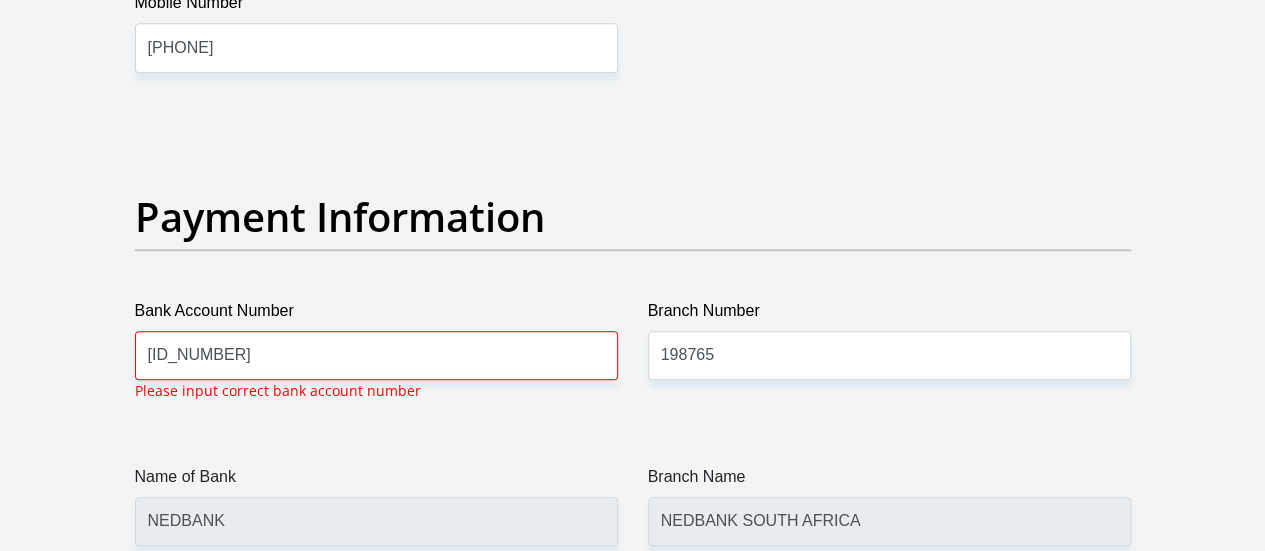 click on "Title
Mr
Ms
Mrs
Dr
Other
First Name
[FIRST]
Surname
[LAST]
ID Number
[ID_NUMBER]
Please input valid ID number
Race
Black
Coloured
Indian
White
Other
Contact Number
[PHONE]
Please input valid contact number
Nationality
South Africa
Afghanistan
Aland Islands  Albania  Angola" at bounding box center (633, -872) 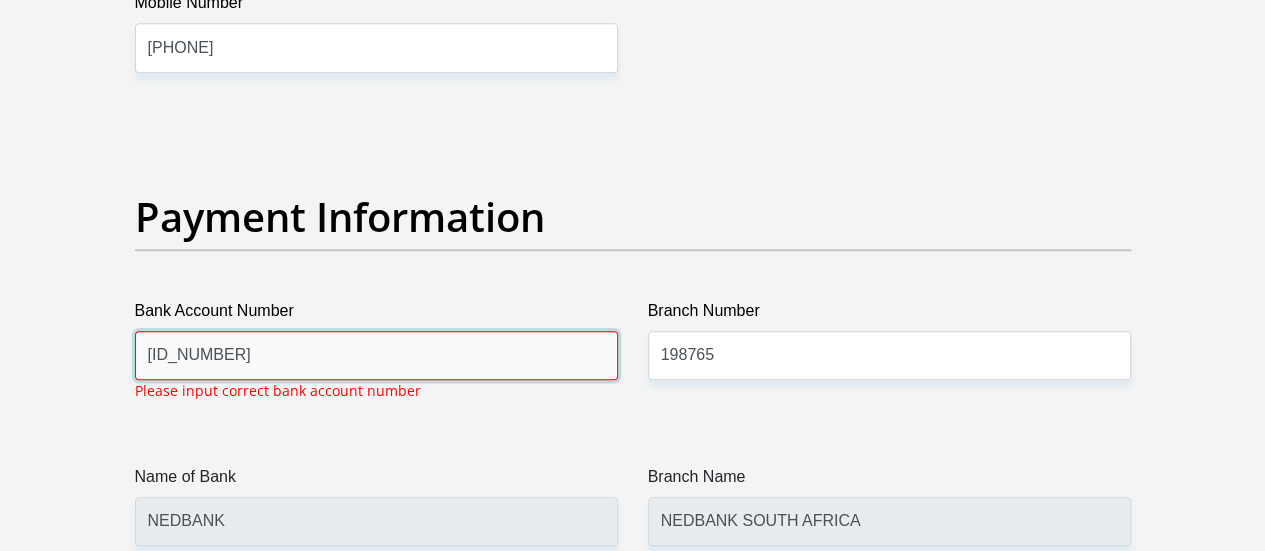 click on "[ID_NUMBER]" at bounding box center [376, 355] 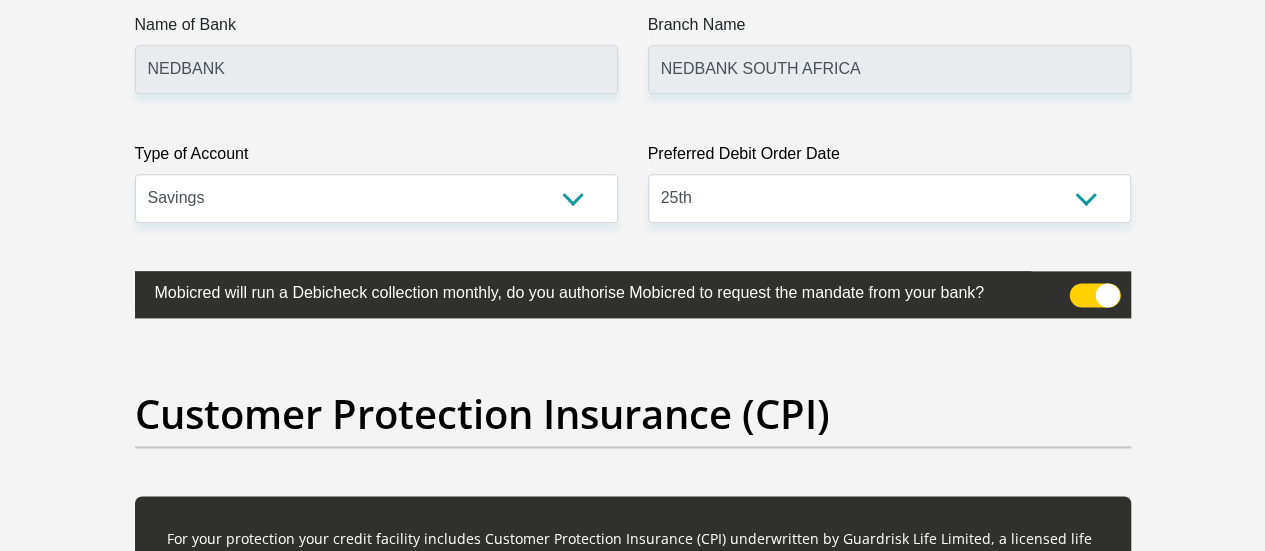 scroll, scrollTop: 5003, scrollLeft: 0, axis: vertical 